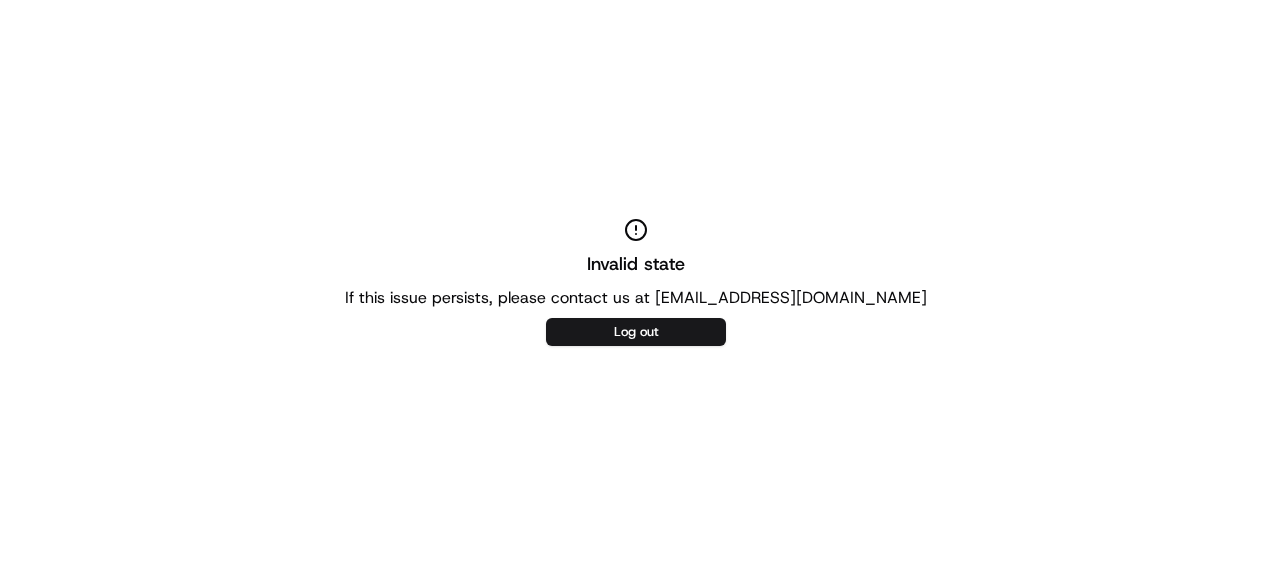 scroll, scrollTop: 0, scrollLeft: 0, axis: both 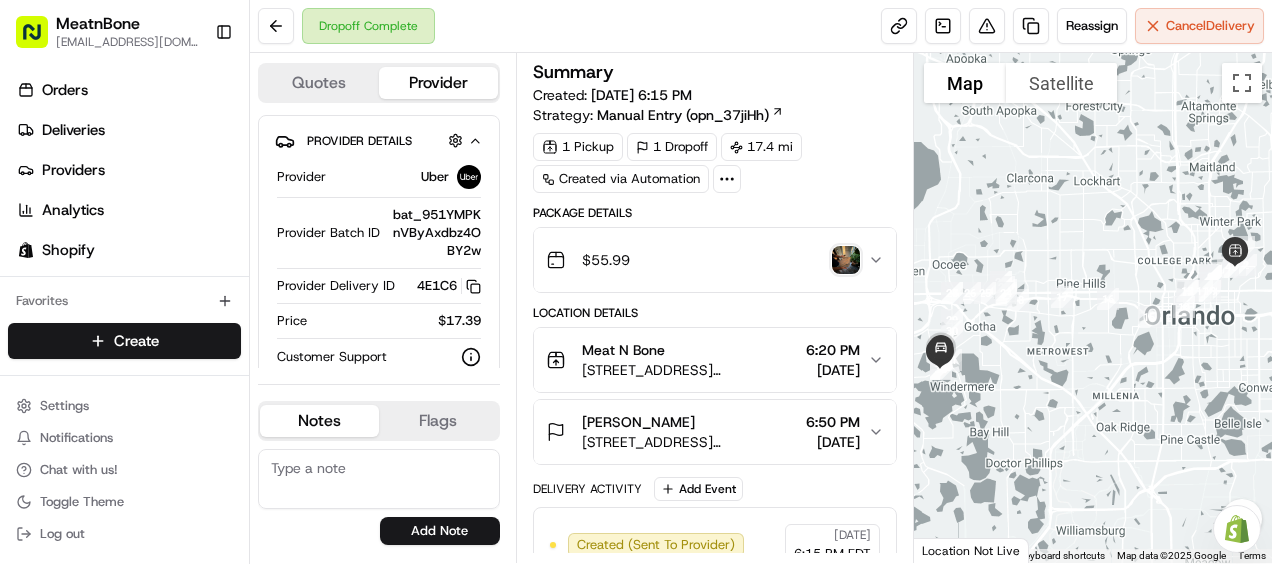 click on "Dropoff Complete Reassign Cancel  Delivery" at bounding box center (761, 26) 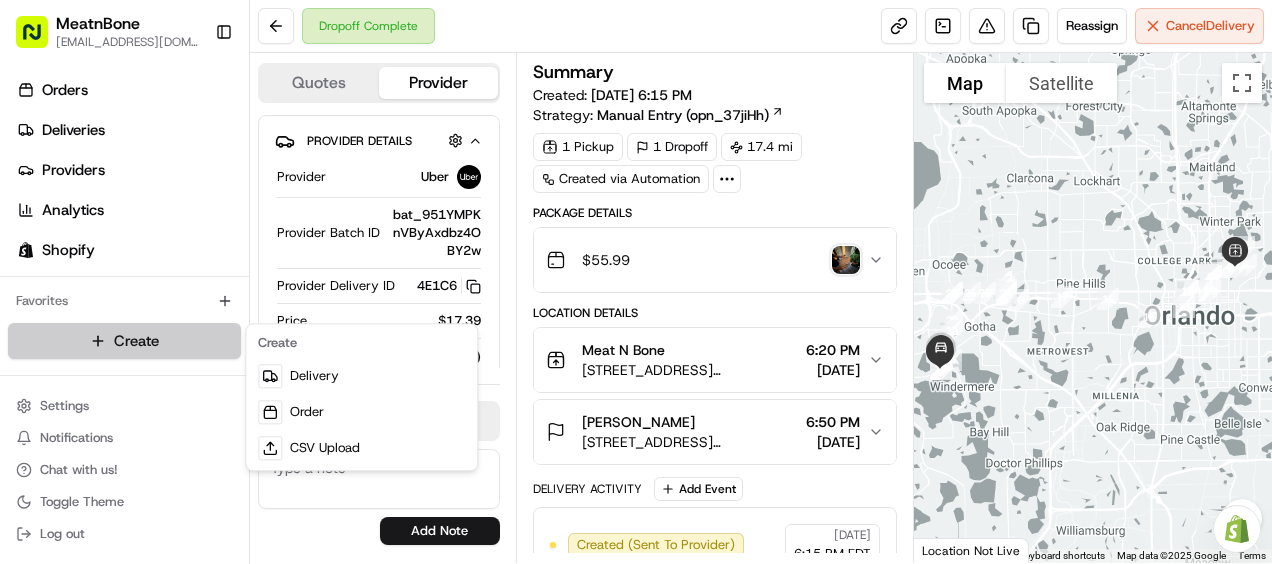 click on "MeatnBone pgreco@meatnbone.com Toggle Sidebar Orders Deliveries Providers Analytics Shopify Favorites Main Menu Members & Organization Organization Users Roles Preferences Customization Tracking Orchestration Automations Locations Pickup Locations Dropoff Locations Billing Billing Refund Requests Integrations Notification Triggers Webhooks API Keys Request Logs Create Settings Notifications Chat with us! Toggle Theme Log out Need help with your Shopify Onboarding? Reach out to Support by clicking this button! Dropoff Complete Reassign Cancel  Delivery Quotes Provider Provider Details Hidden ( 2 ) Provider Uber   Provider Batch ID bat_951YMPKnVByAxdbz4OBY2w Provider Delivery ID 4E1C6 Copy  del_K0daBAbLSzqWxwGa-MThxg 4E1C6 Price $17.39 Customer Support Driver Details Hidden ( 6 ) Name ZANE G. Pickup Phone Number +1 312 766 6835 ext. 83551764 Dropoff Phone Number +1 407 698 4923 Tip $0.00 Type car Make Ford Model Fusion Hybrid Color darkblue Notes Flags No results found Add Note No results found" at bounding box center [636, 282] 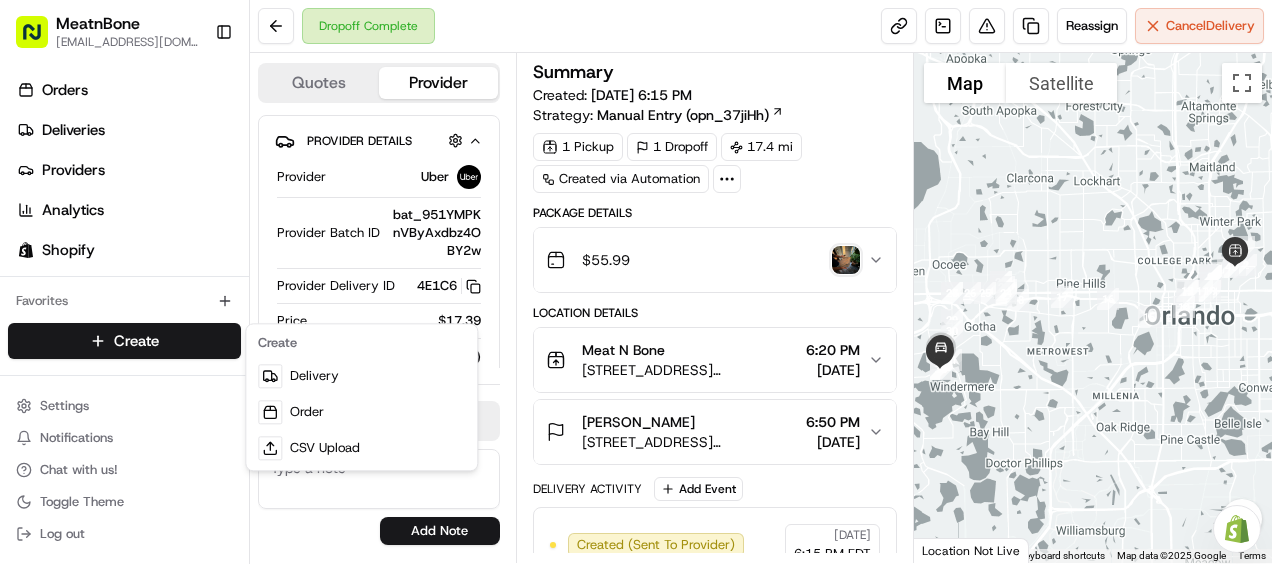click on "MeatnBone pgreco@meatnbone.com Toggle Sidebar Orders Deliveries Providers Analytics Shopify Favorites Main Menu Members & Organization Organization Users Roles Preferences Customization Tracking Orchestration Automations Locations Pickup Locations Dropoff Locations Billing Billing Refund Requests Integrations Notification Triggers Webhooks API Keys Request Logs Create Settings Notifications Chat with us! Toggle Theme Log out Need help with your Shopify Onboarding? Reach out to Support by clicking this button! Dropoff Complete Reassign Cancel  Delivery Quotes Provider Provider Details Hidden ( 2 ) Provider Uber   Provider Batch ID bat_951YMPKnVByAxdbz4OBY2w Provider Delivery ID 4E1C6 Copy  del_K0daBAbLSzqWxwGa-MThxg 4E1C6 Price $17.39 Customer Support Driver Details Hidden ( 6 ) Name ZANE G. Pickup Phone Number +1 312 766 6835 ext. 83551764 Dropoff Phone Number +1 407 698 4923 Tip $0.00 Type car Make Ford Model Fusion Hybrid Color darkblue Notes Flags No results found Add Note No results found" at bounding box center (636, 282) 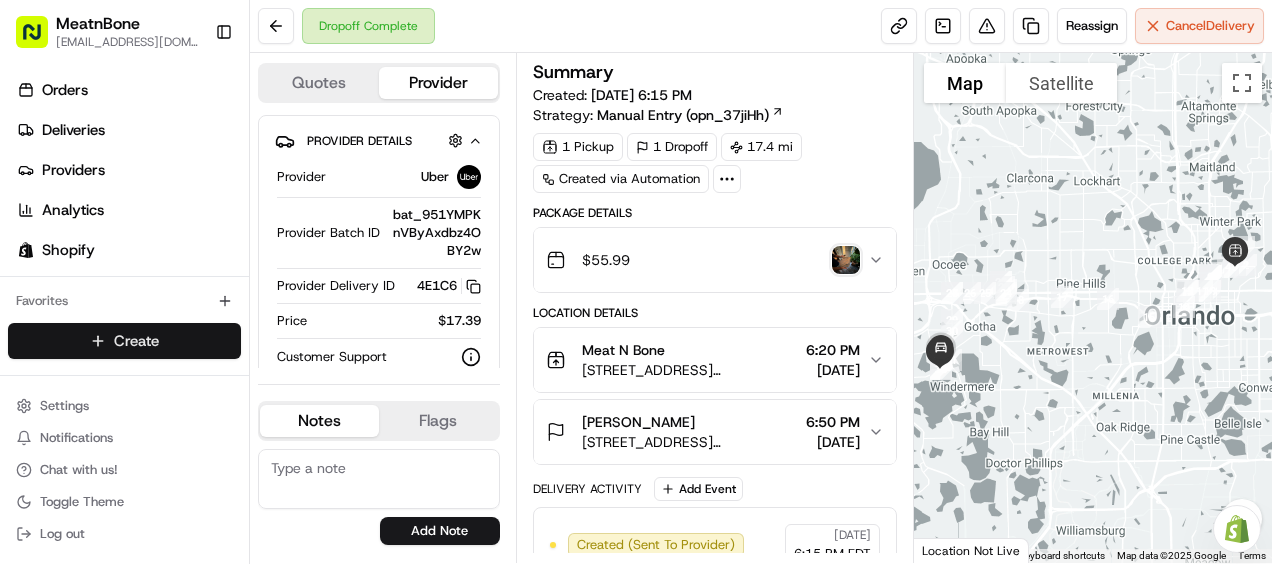 click on "MeatnBone pgreco@meatnbone.com Toggle Sidebar Orders Deliveries Providers Analytics Shopify Favorites Main Menu Members & Organization Organization Users Roles Preferences Customization Tracking Orchestration Automations Locations Pickup Locations Dropoff Locations Billing Billing Refund Requests Integrations Notification Triggers Webhooks API Keys Request Logs Create Settings Notifications Chat with us! Toggle Theme Log out Need help with your Shopify Onboarding? Reach out to Support by clicking this button! Dropoff Complete Reassign Cancel  Delivery Quotes Provider Provider Details Hidden ( 2 ) Provider Uber   Provider Batch ID bat_951YMPKnVByAxdbz4OBY2w Provider Delivery ID 4E1C6 Copy  del_K0daBAbLSzqWxwGa-MThxg 4E1C6 Price $17.39 Customer Support Driver Details Hidden ( 6 ) Name ZANE G. Pickup Phone Number +1 312 766 6835 ext. 83551764 Dropoff Phone Number +1 407 698 4923 Tip $0.00 Type car Make Ford Model Fusion Hybrid Color darkblue Notes Flags No results found Add Note No results found" at bounding box center [636, 282] 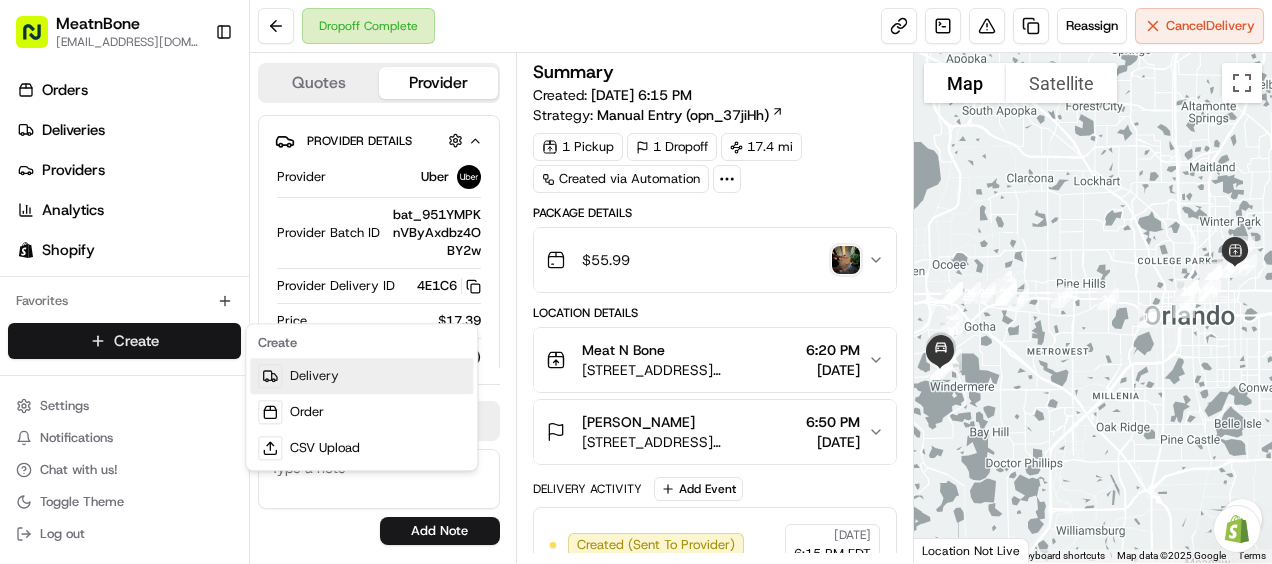 click on "Delivery" at bounding box center [361, 376] 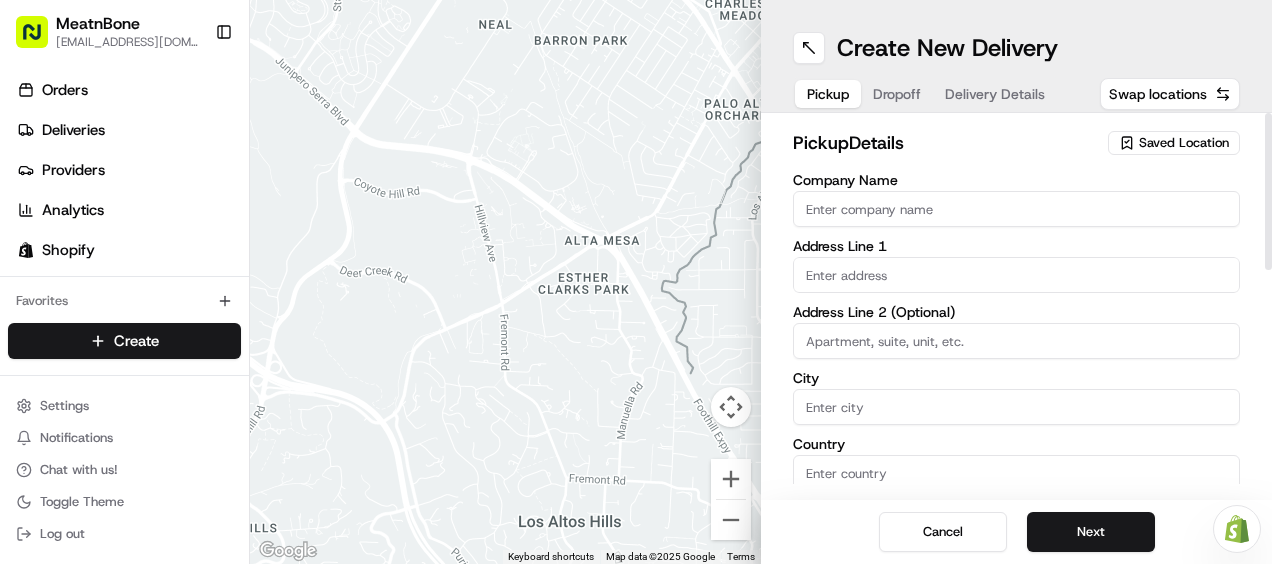 click on "Pickup Dropoff Delivery Details" at bounding box center (926, 94) 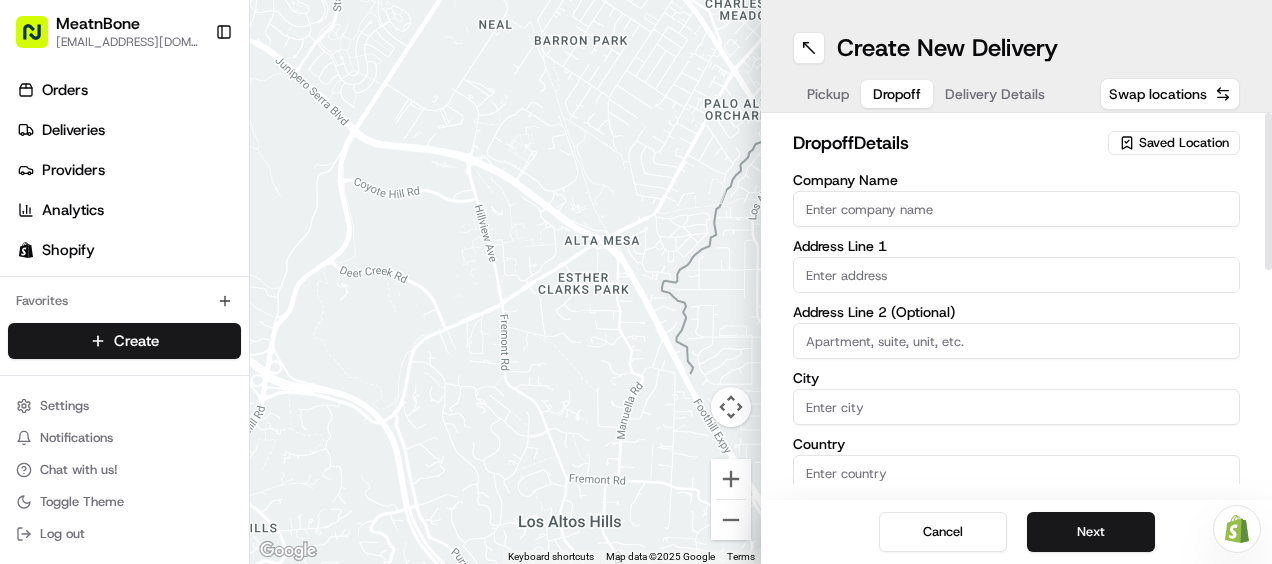 click at bounding box center (1016, 275) 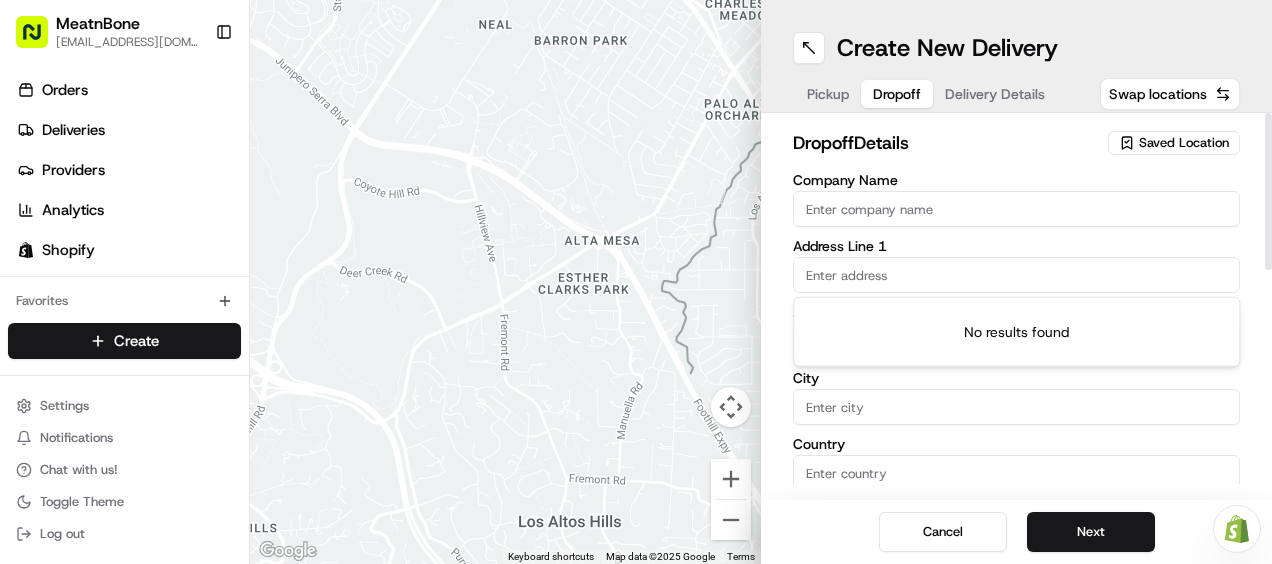 paste on "1627 River Birch Ave" 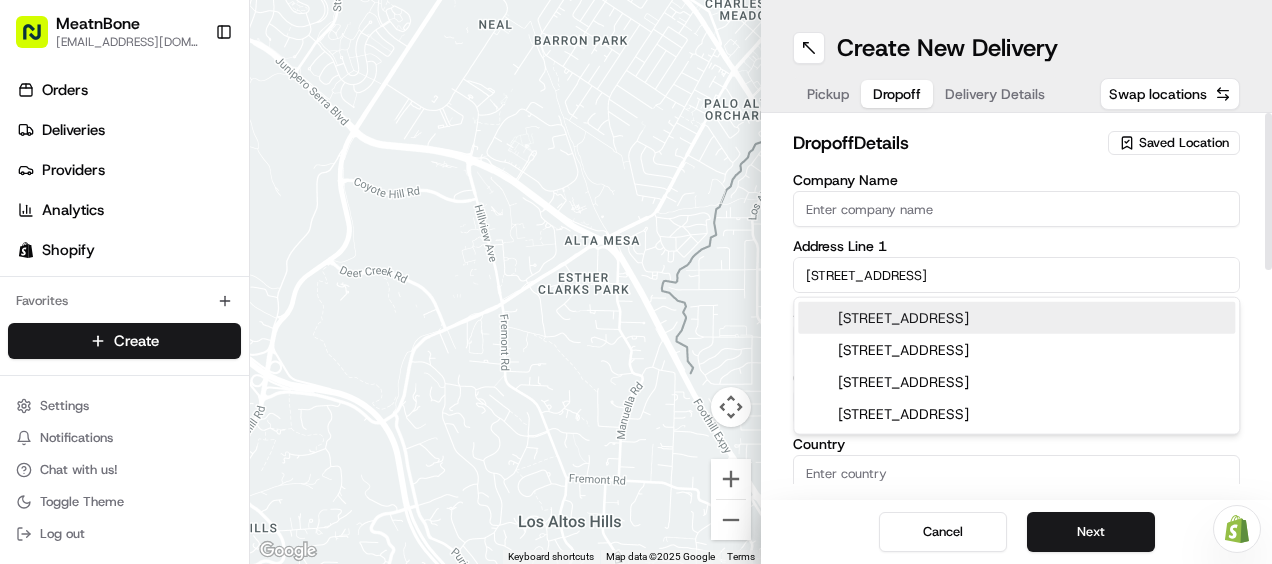 click on "Company Name" at bounding box center (1016, 209) 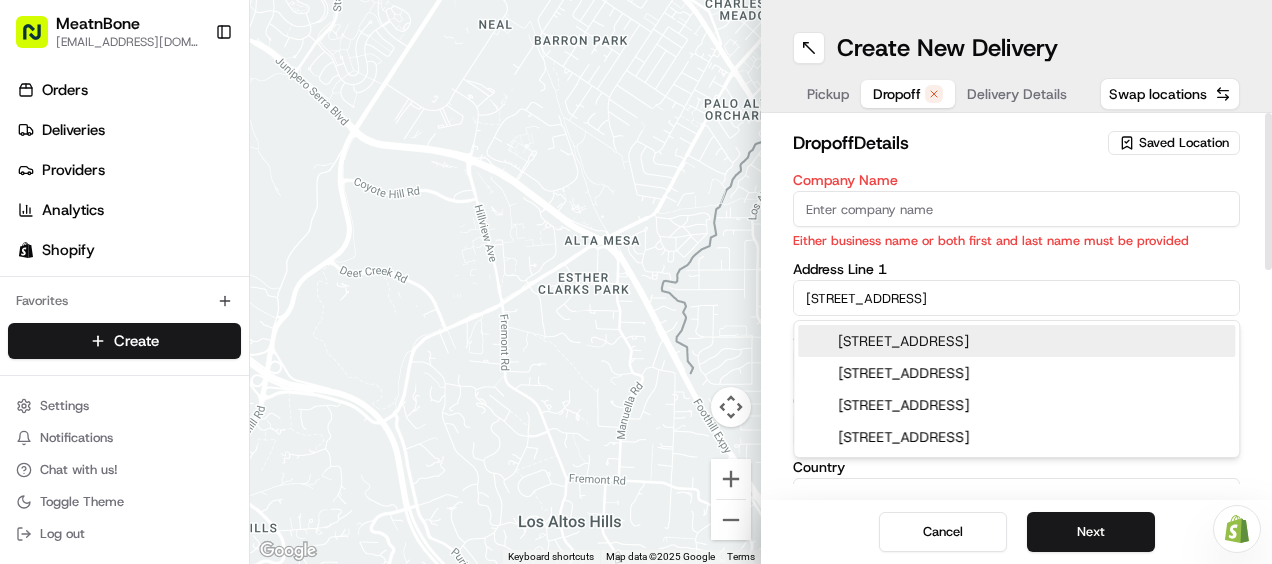 click on "Address Line 1 1627 River Birch Ave" at bounding box center [1016, 289] 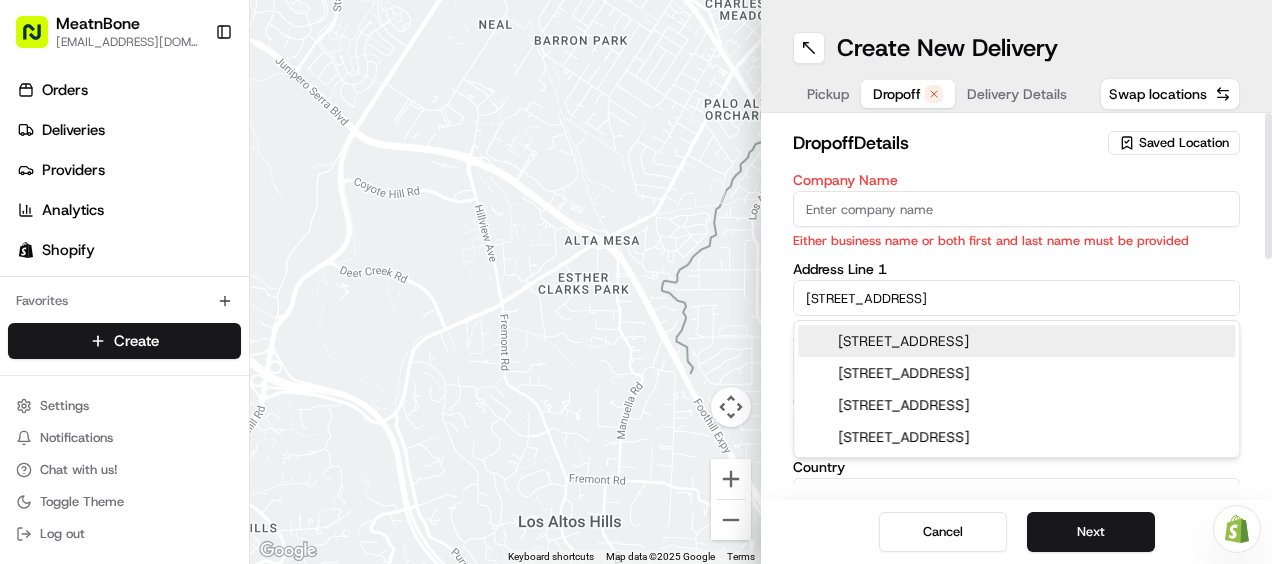 click on "1627 River Birch Ave, Oviedo, FL" at bounding box center [1016, 341] 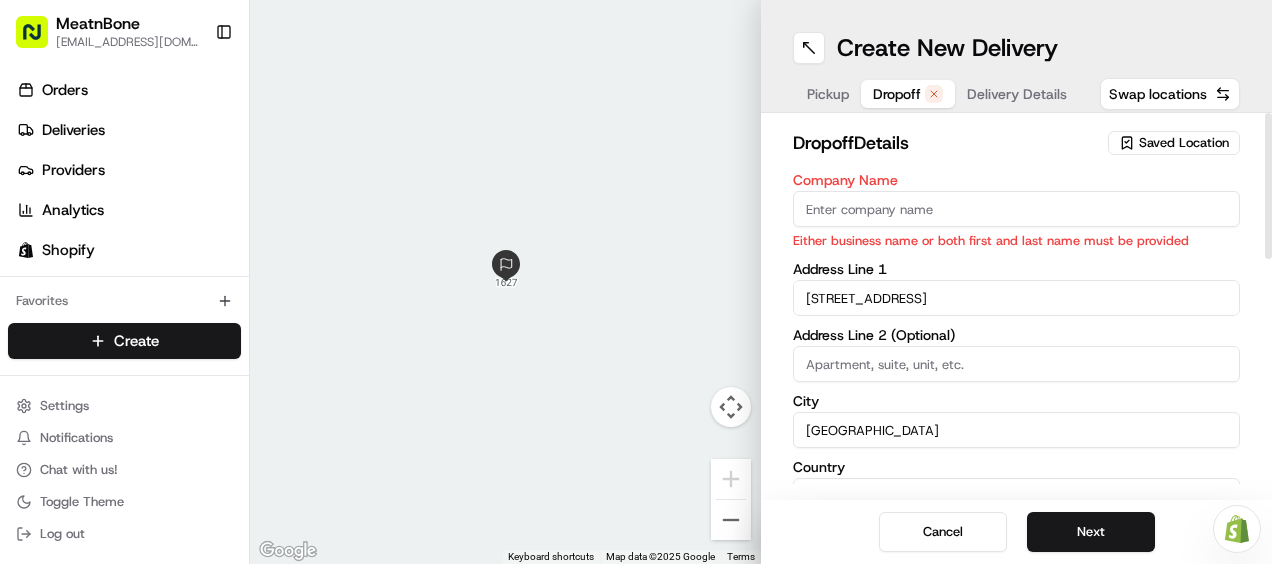 click on "Company Name" at bounding box center [1016, 209] 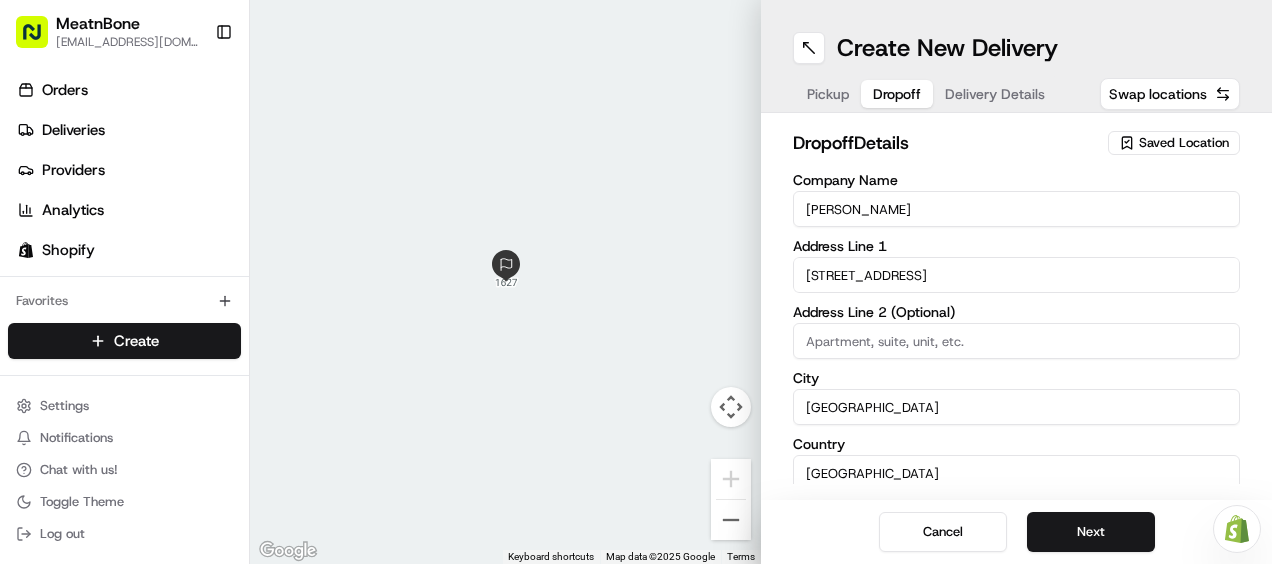 type on "Robert Muise" 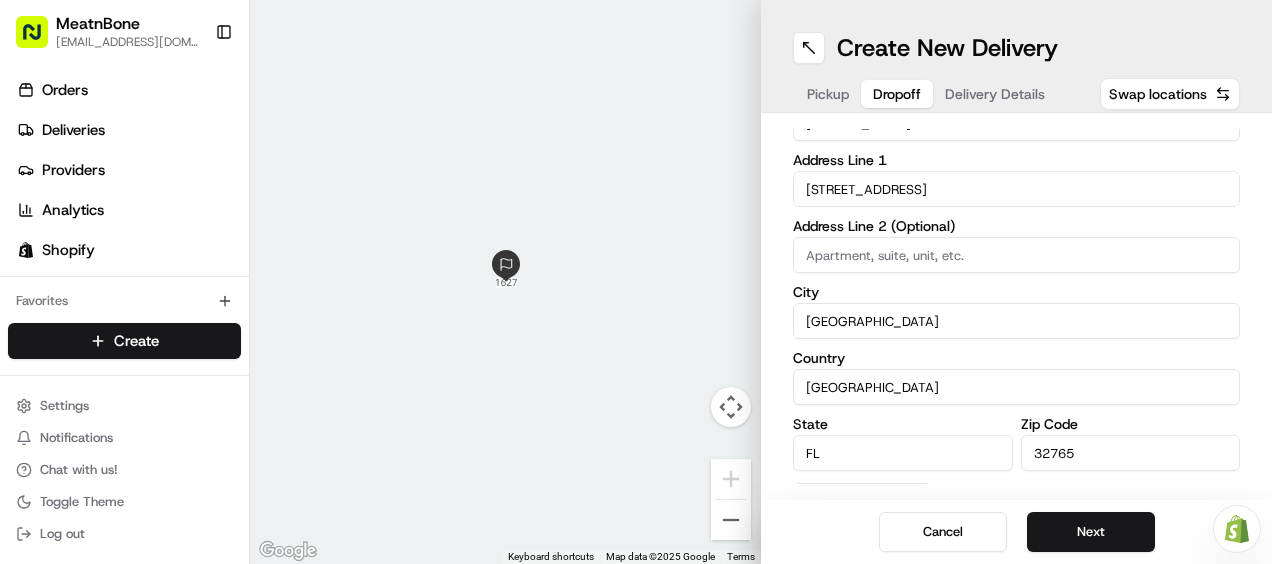 type 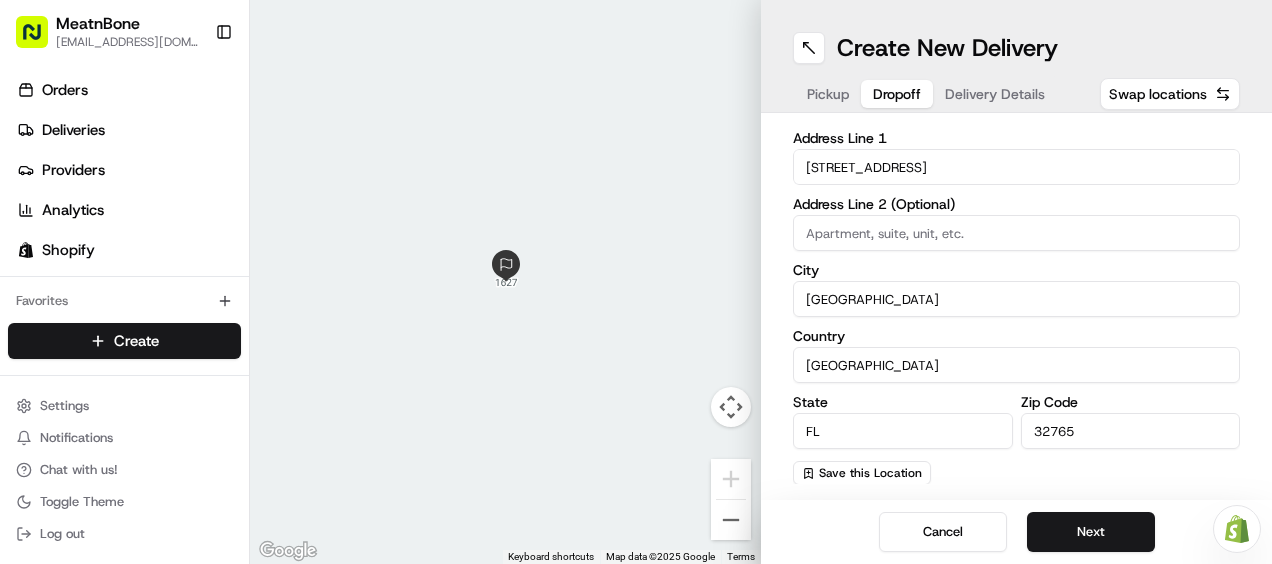 scroll, scrollTop: 334, scrollLeft: 0, axis: vertical 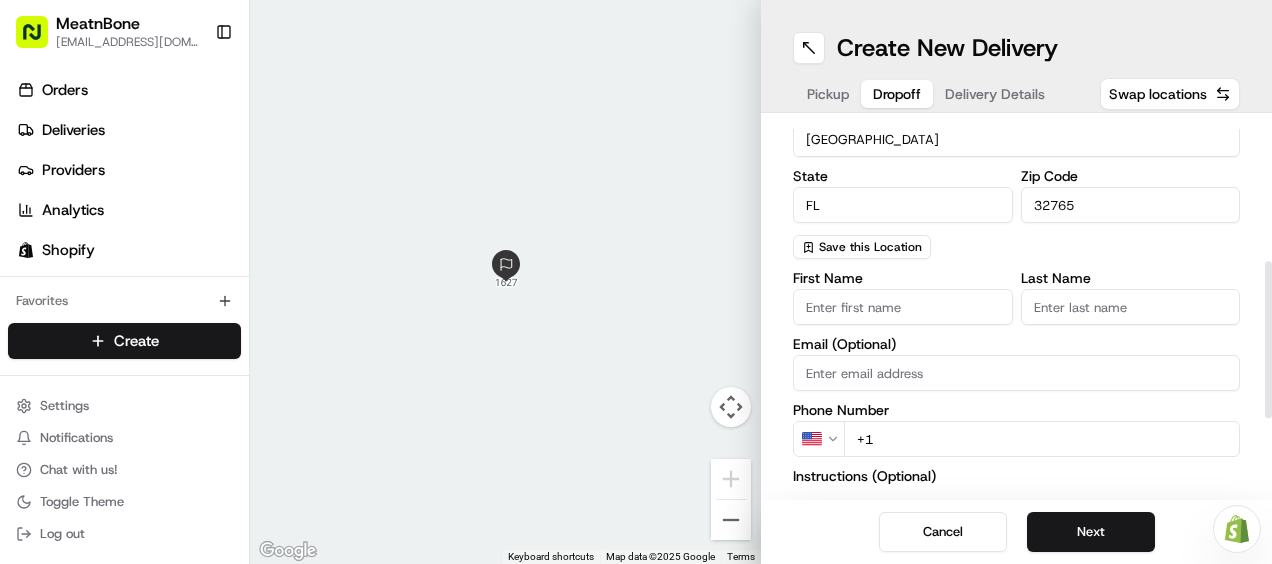 click on "First Name" at bounding box center (903, 307) 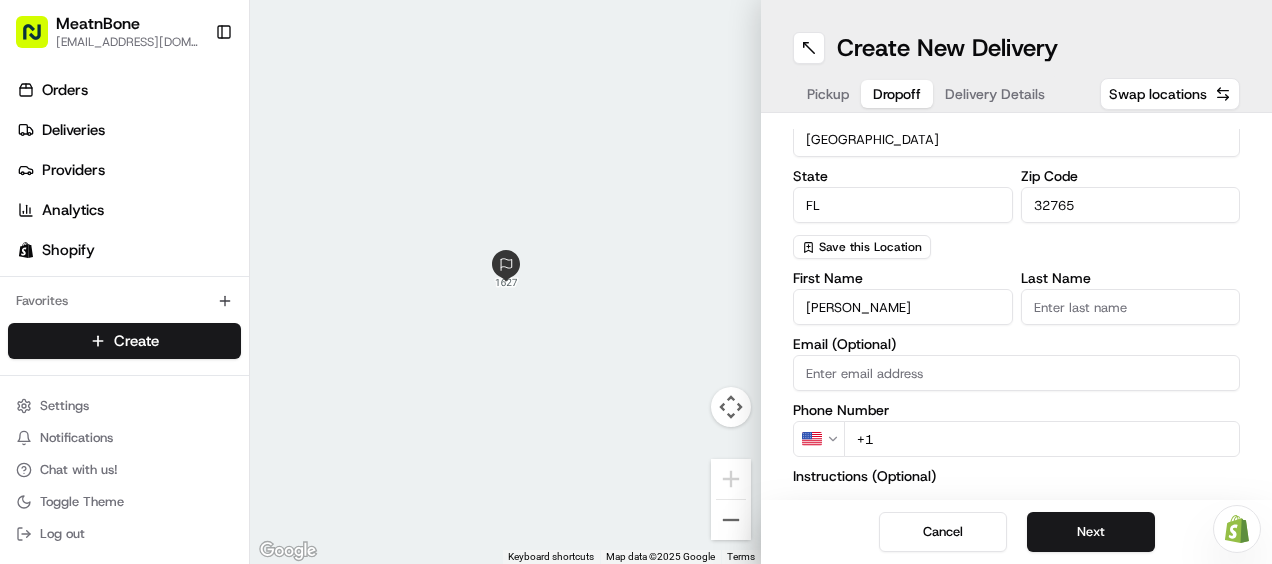 type on "Robert" 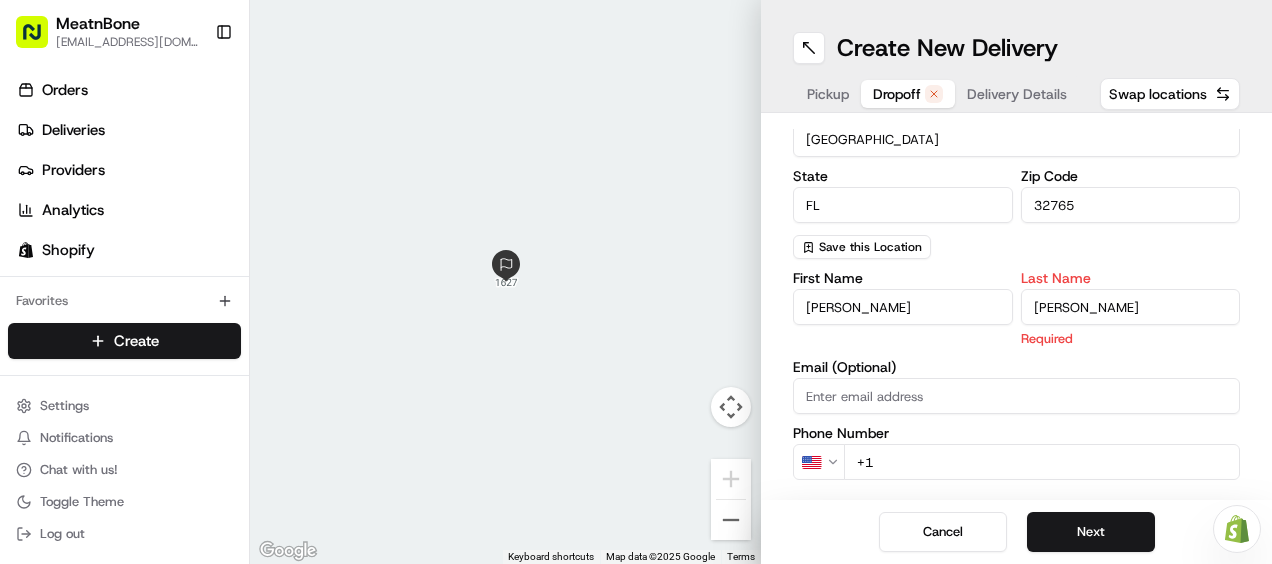 type on "Muise" 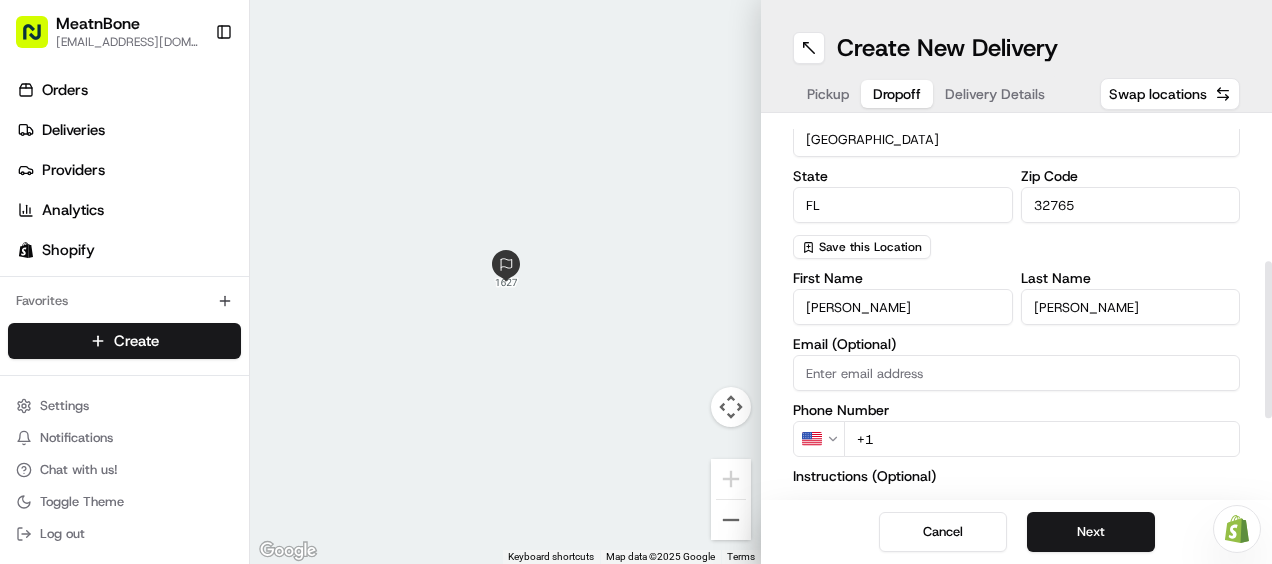 click on "+1" at bounding box center (1042, 439) 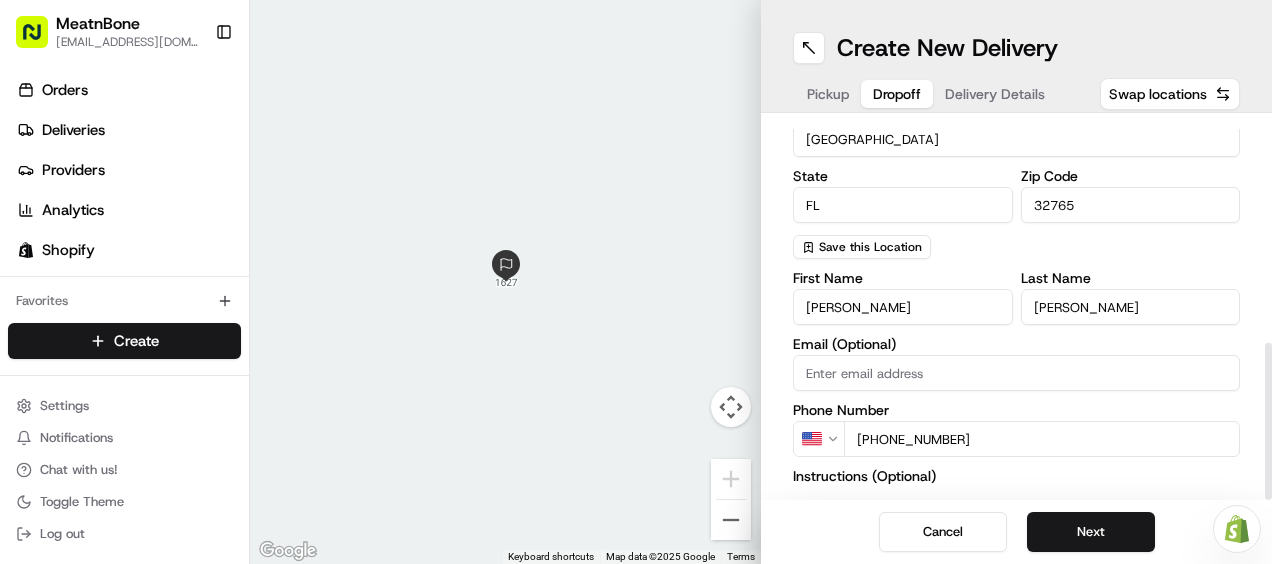 scroll, scrollTop: 519, scrollLeft: 0, axis: vertical 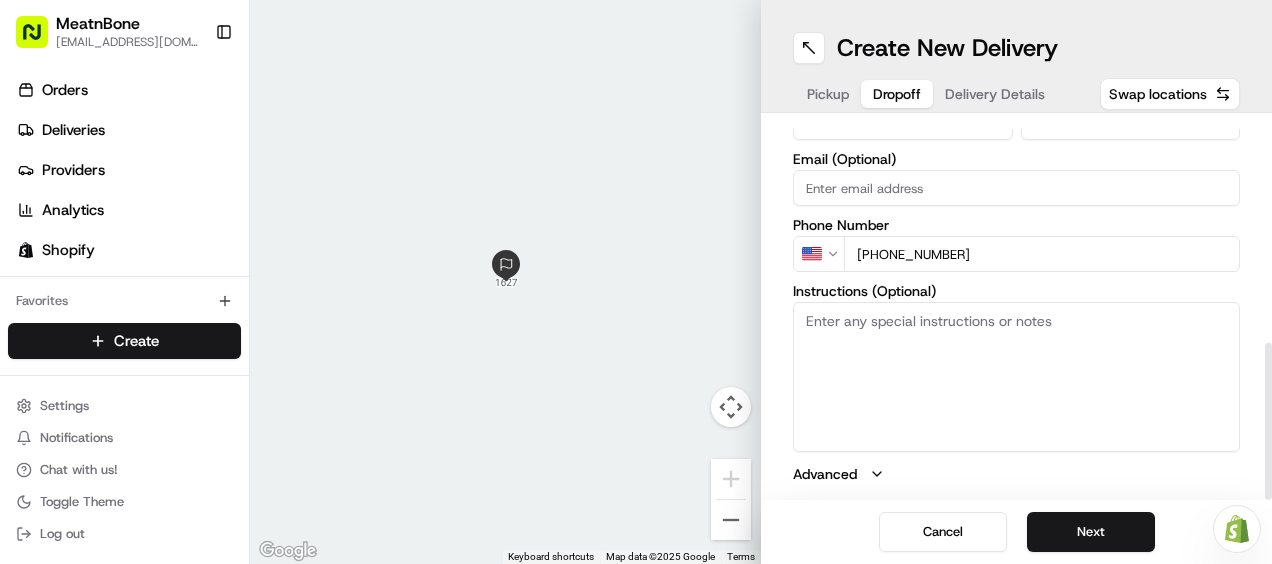 click on "Delivery Details" at bounding box center [995, 94] 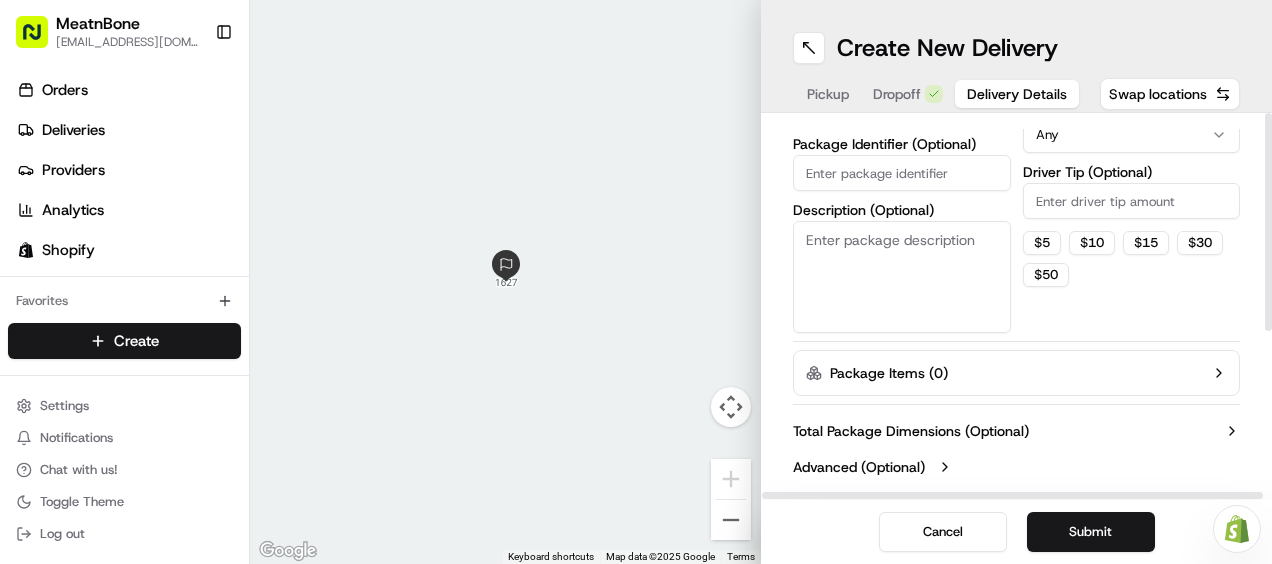 scroll, scrollTop: 0, scrollLeft: 0, axis: both 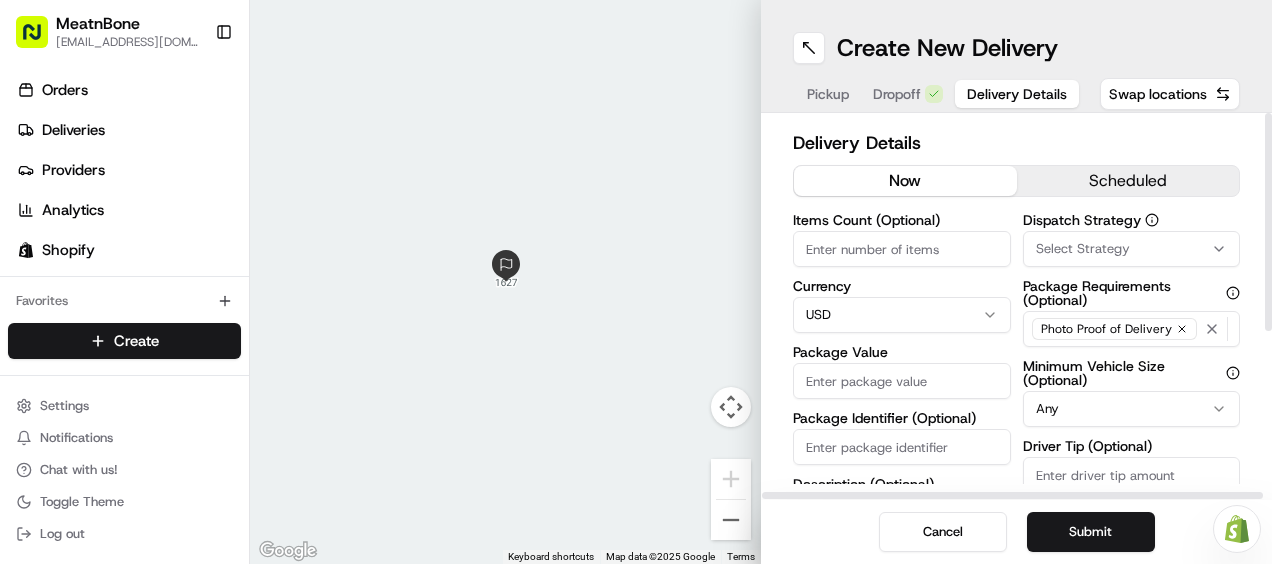 click on "Package Value" at bounding box center (902, 381) 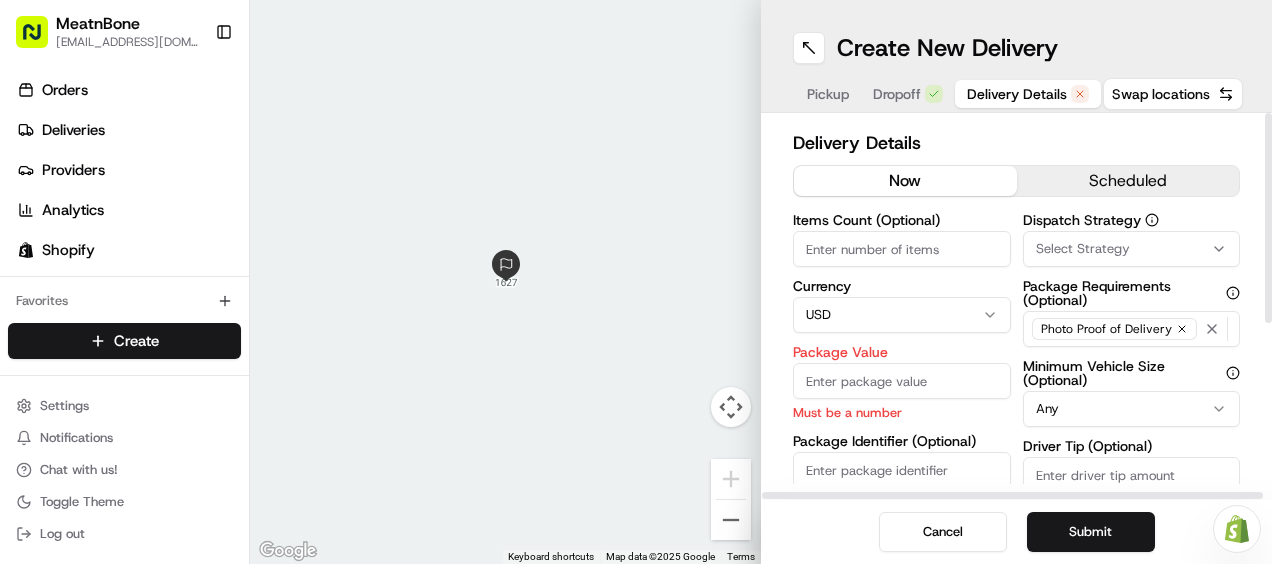 click on "Package Identifier (Optional)" at bounding box center (902, 470) 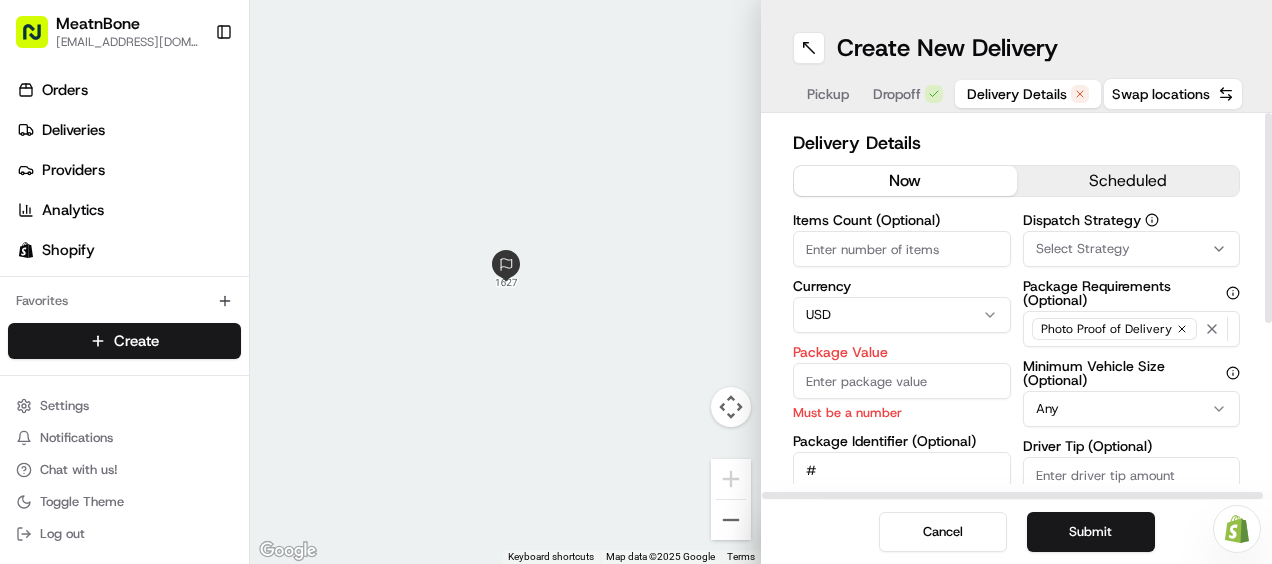 paste on "248369" 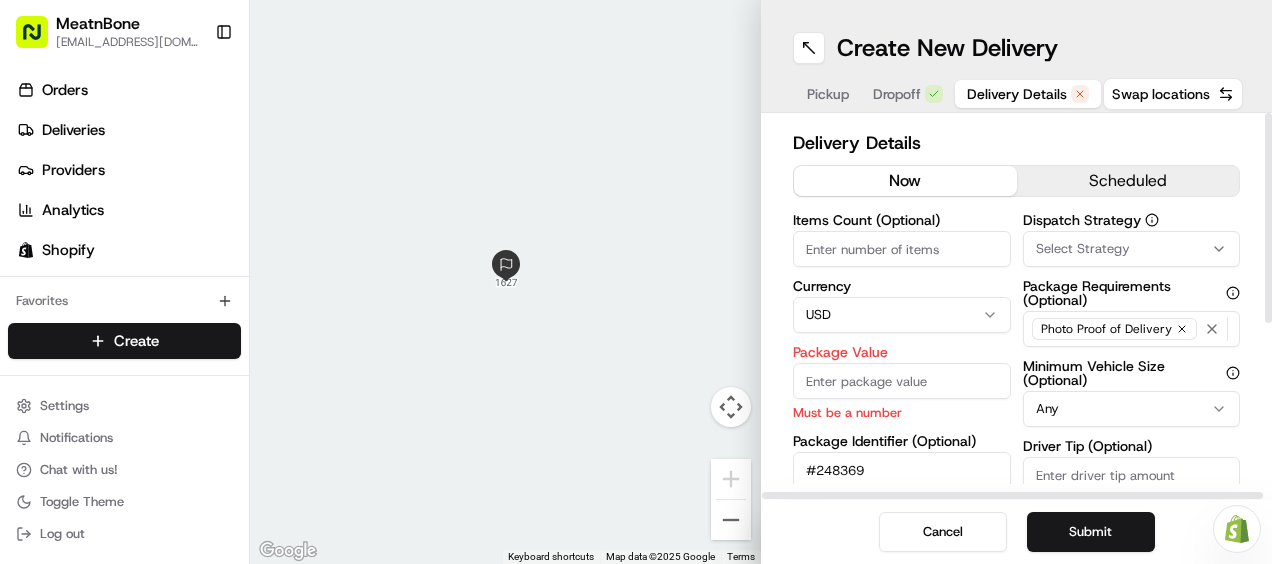 type on "#248369" 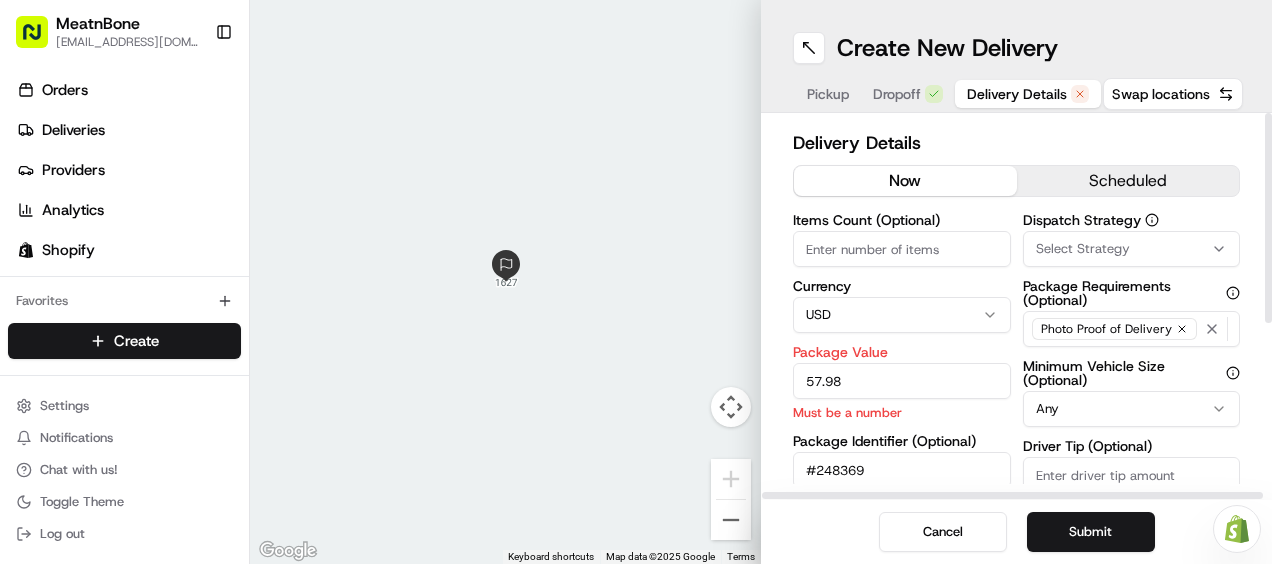type on "57.98" 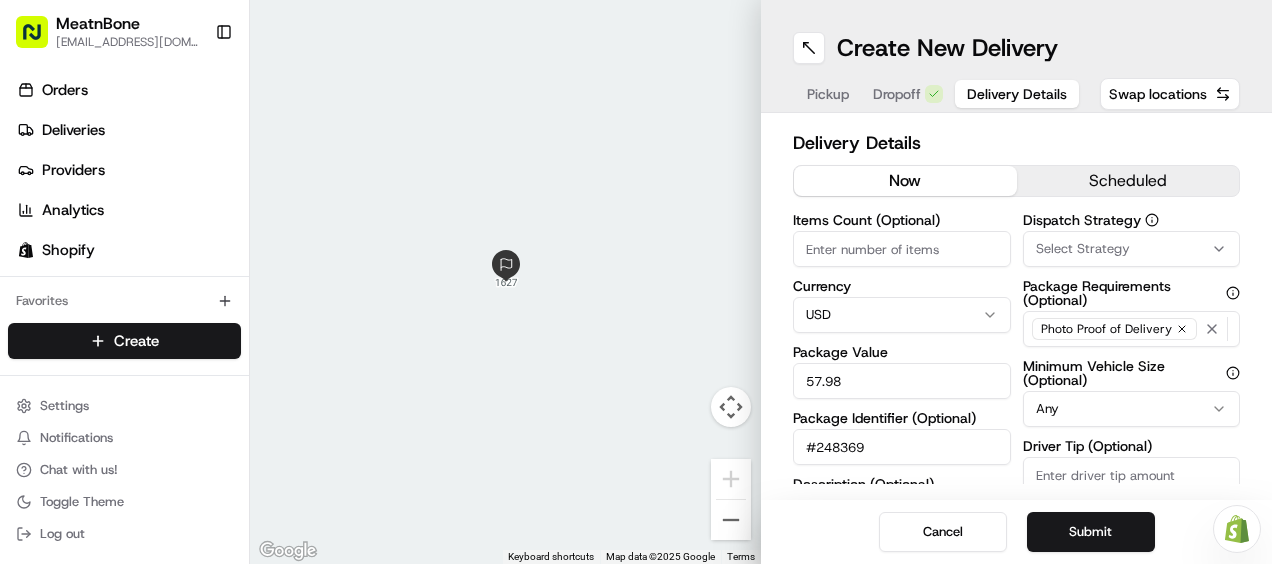 click on "Pickup" at bounding box center (828, 94) 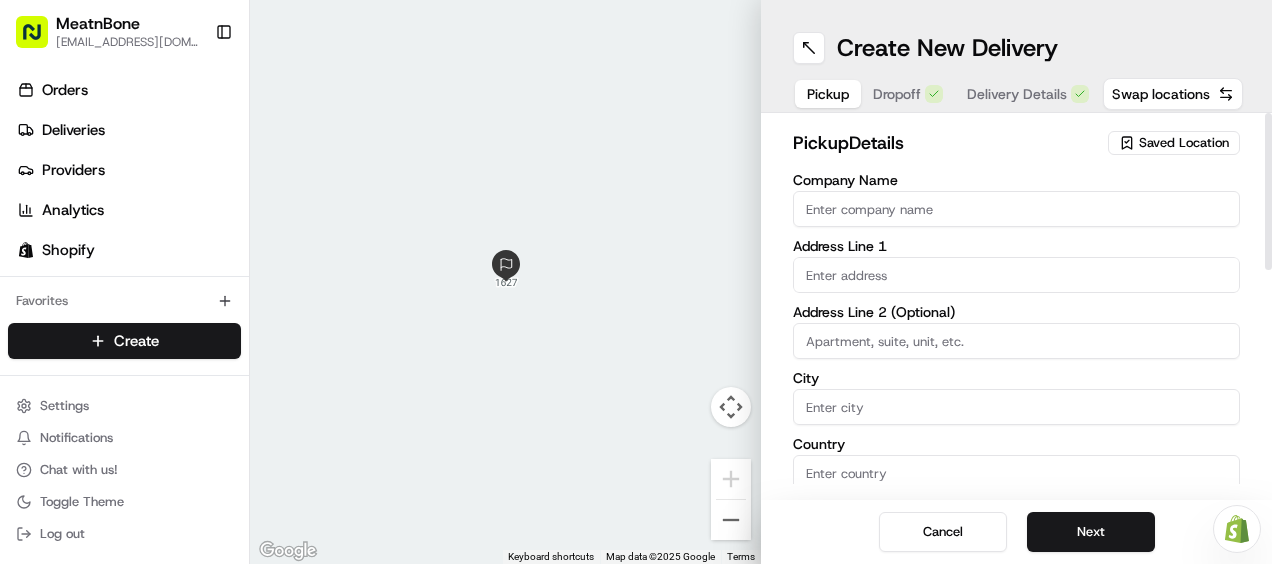 click on "Company Name" at bounding box center [1016, 209] 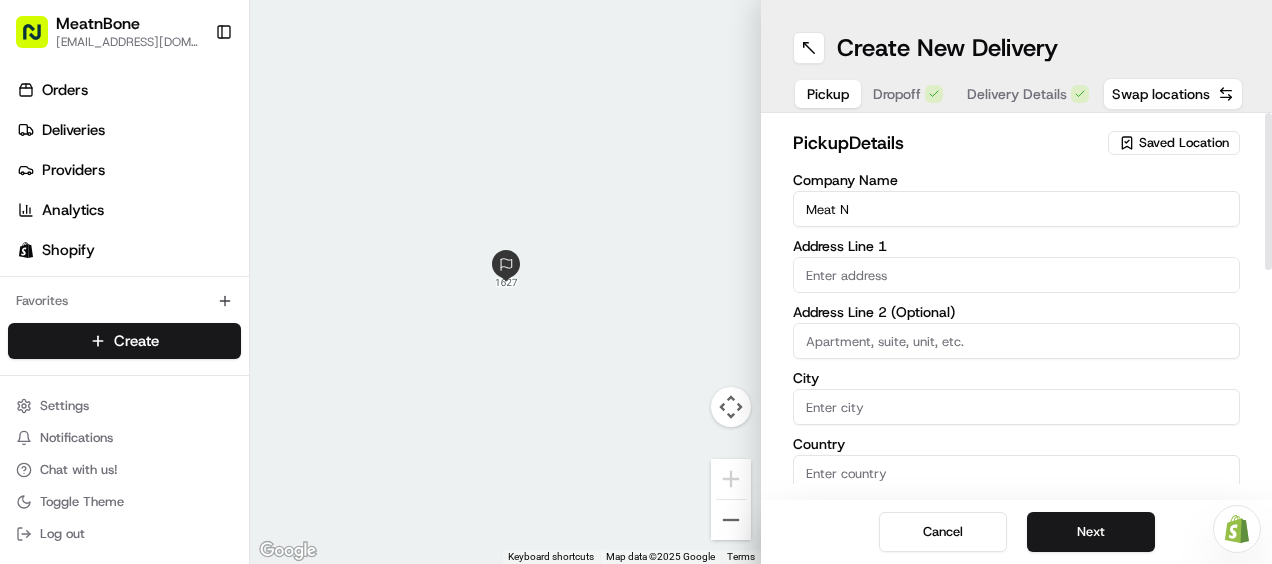 type on "Meat N Bone" 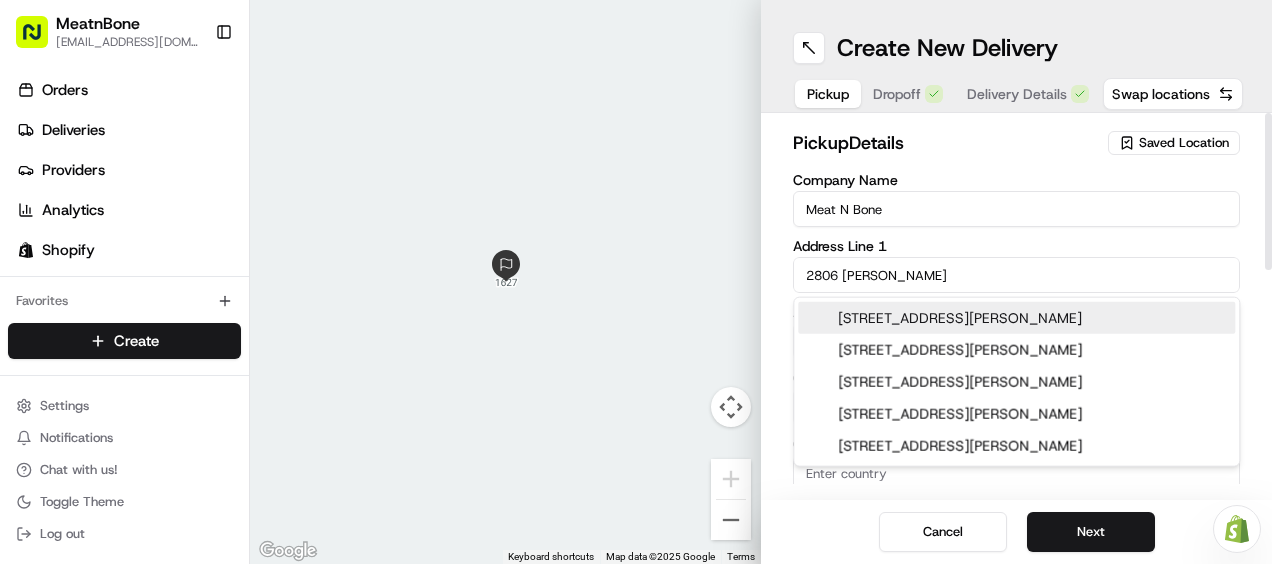 click on "2806 Corrine Drive, Orlando, FL" at bounding box center (1016, 318) 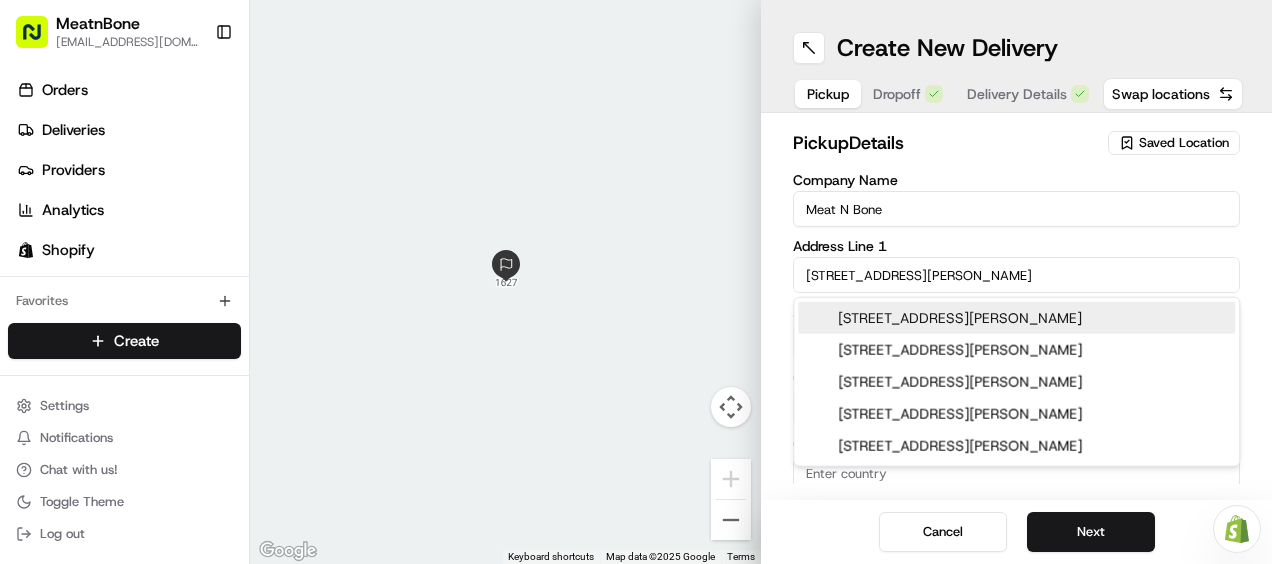 type on "2806 Corrine Dr, Orlando, FL 32803, USA" 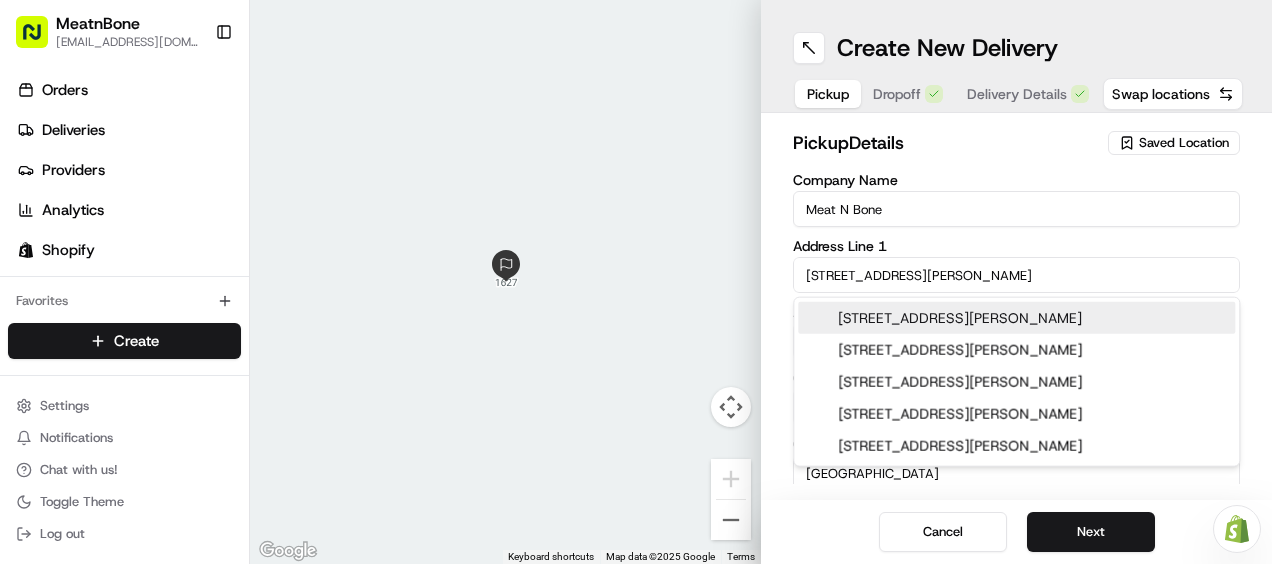 type on "2806 Corrine Drive" 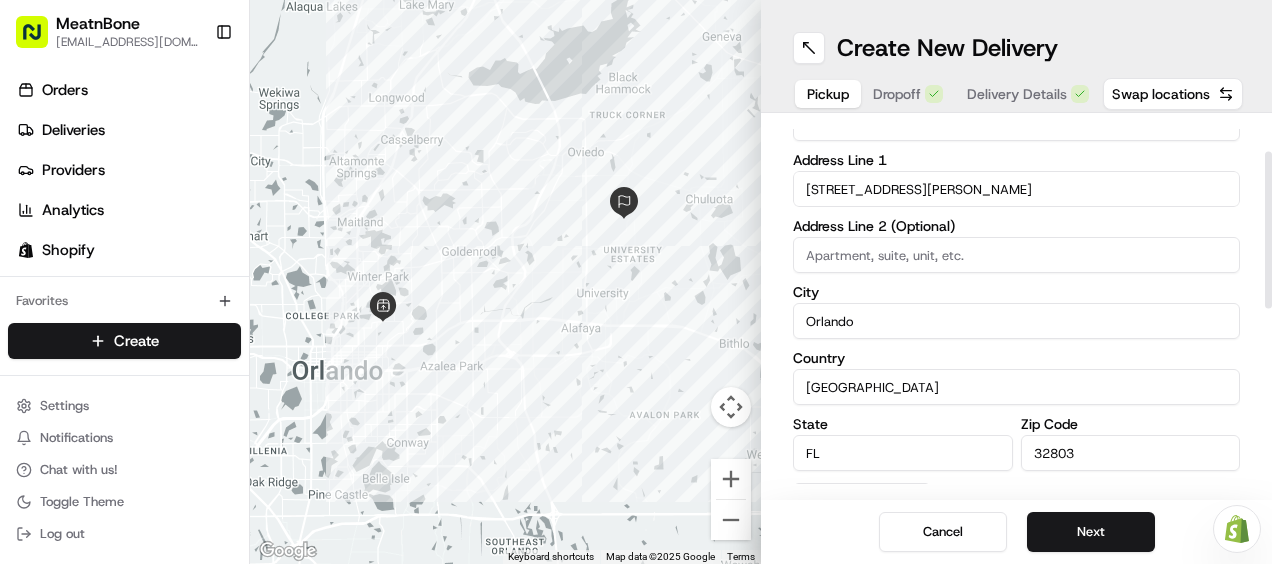 type 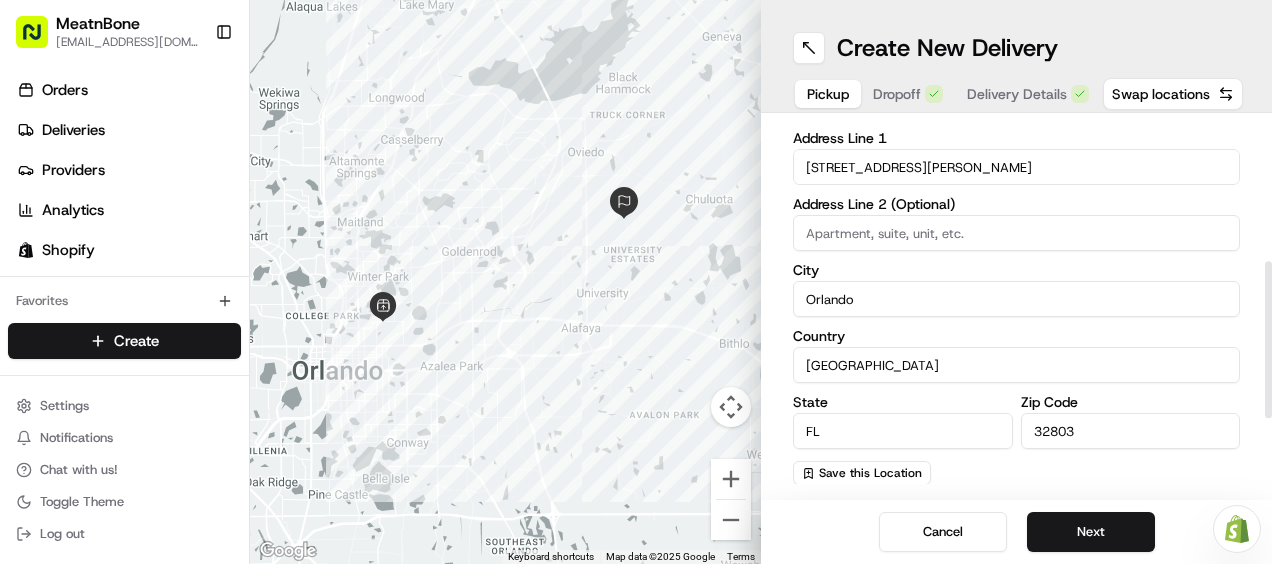 scroll, scrollTop: 334, scrollLeft: 0, axis: vertical 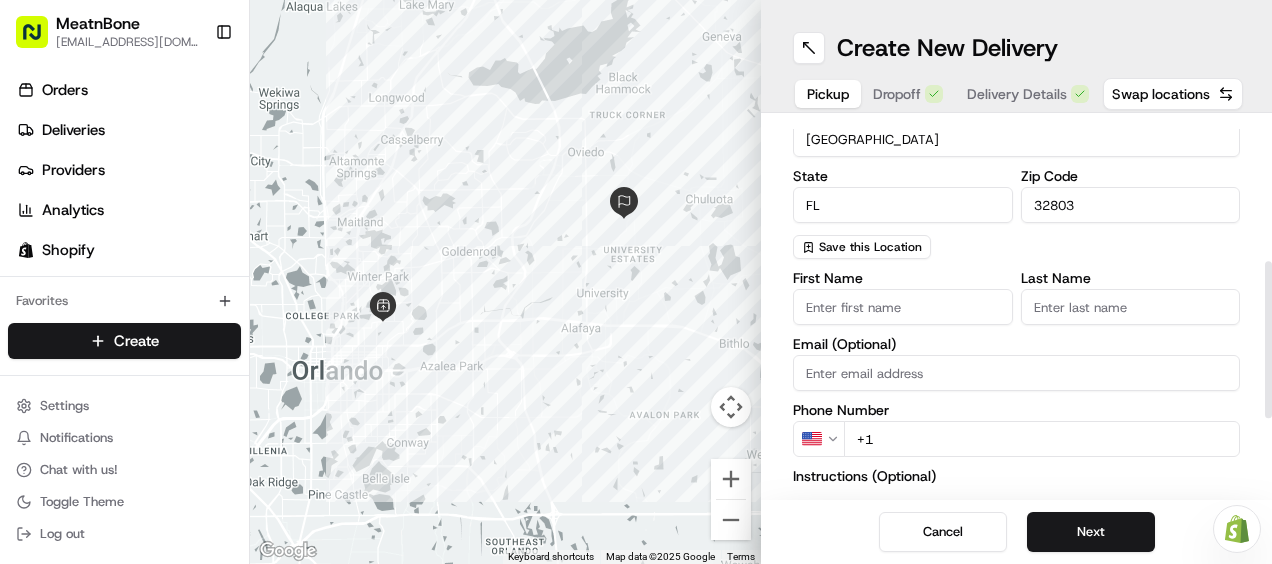 click on "+1" at bounding box center [1042, 439] 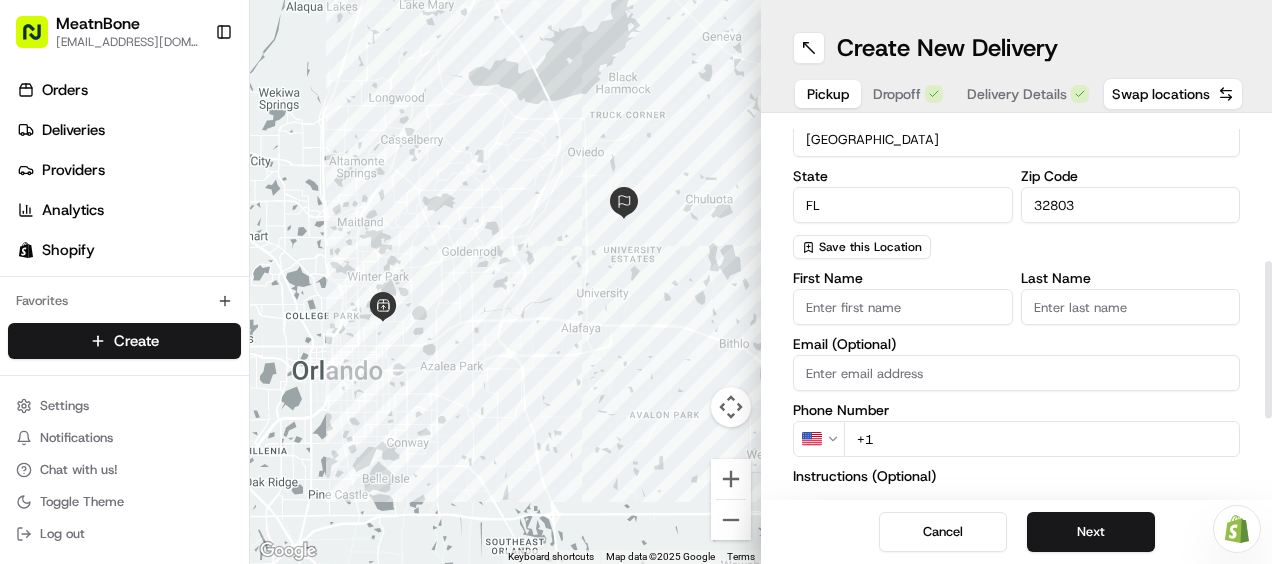 paste on "877 448 6328" 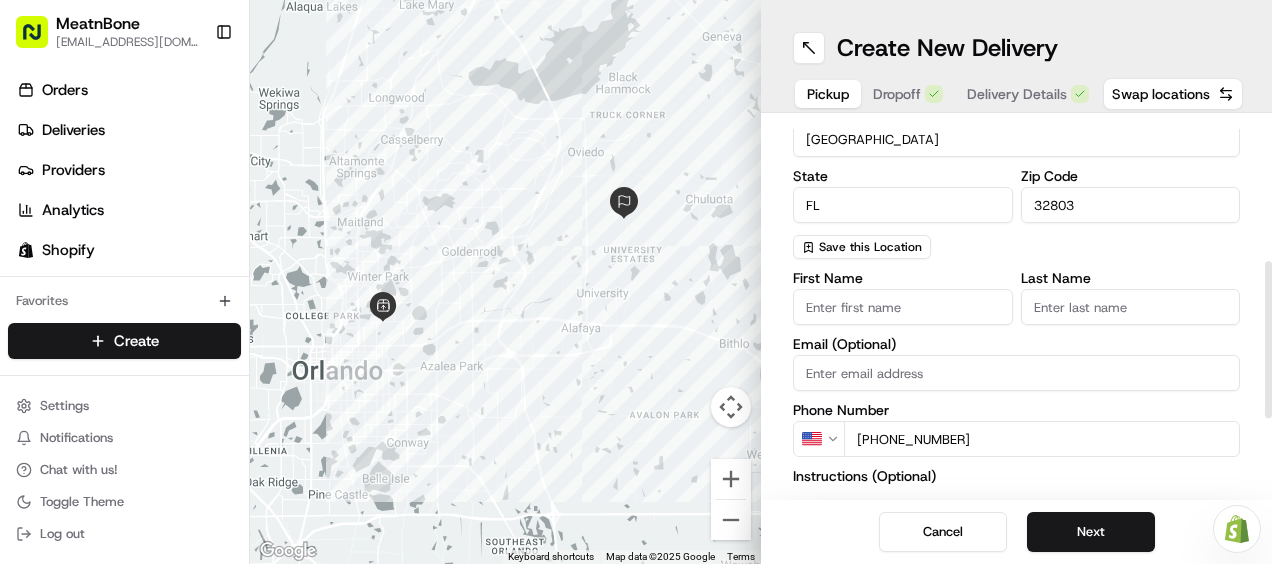 type on "+1 877 448 6328" 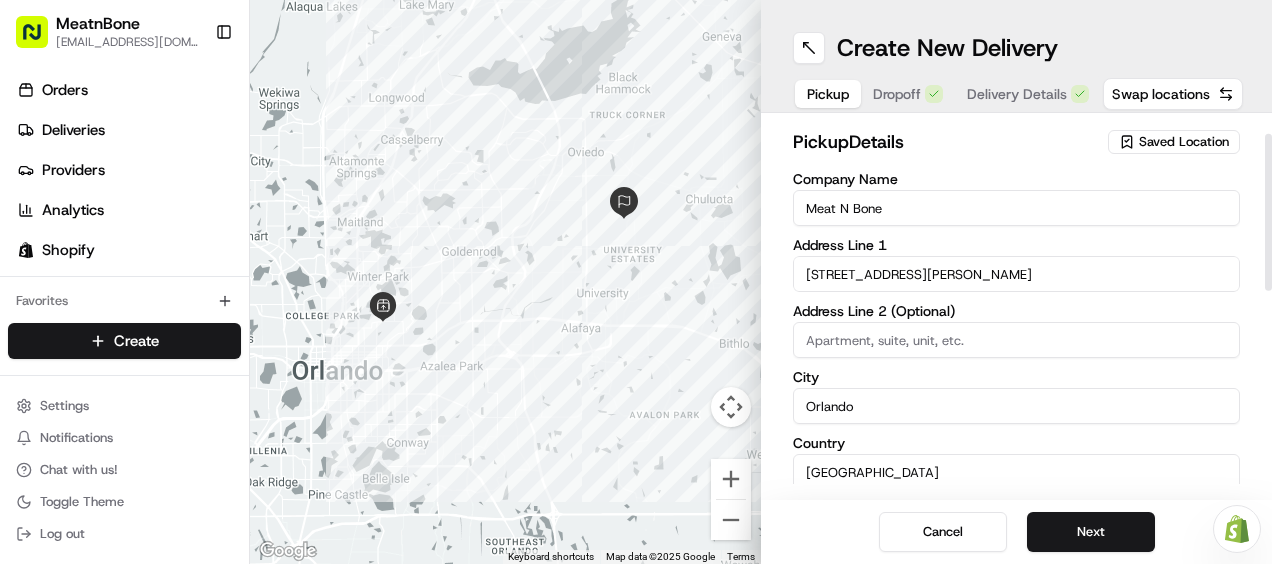 scroll, scrollTop: 0, scrollLeft: 0, axis: both 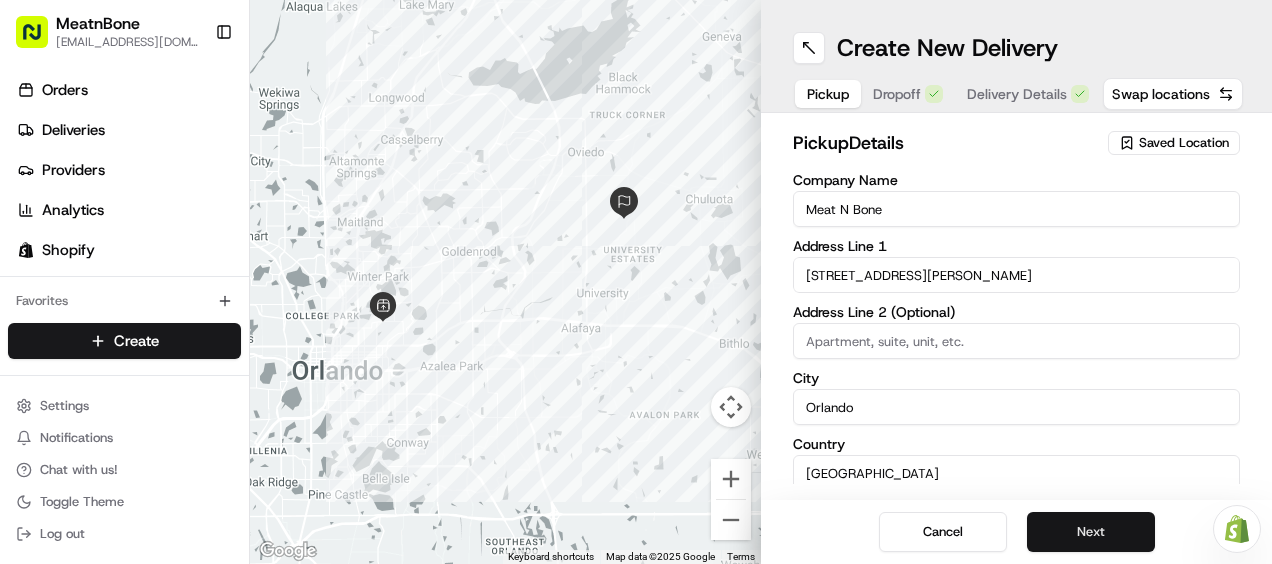 click on "Next" at bounding box center (1091, 532) 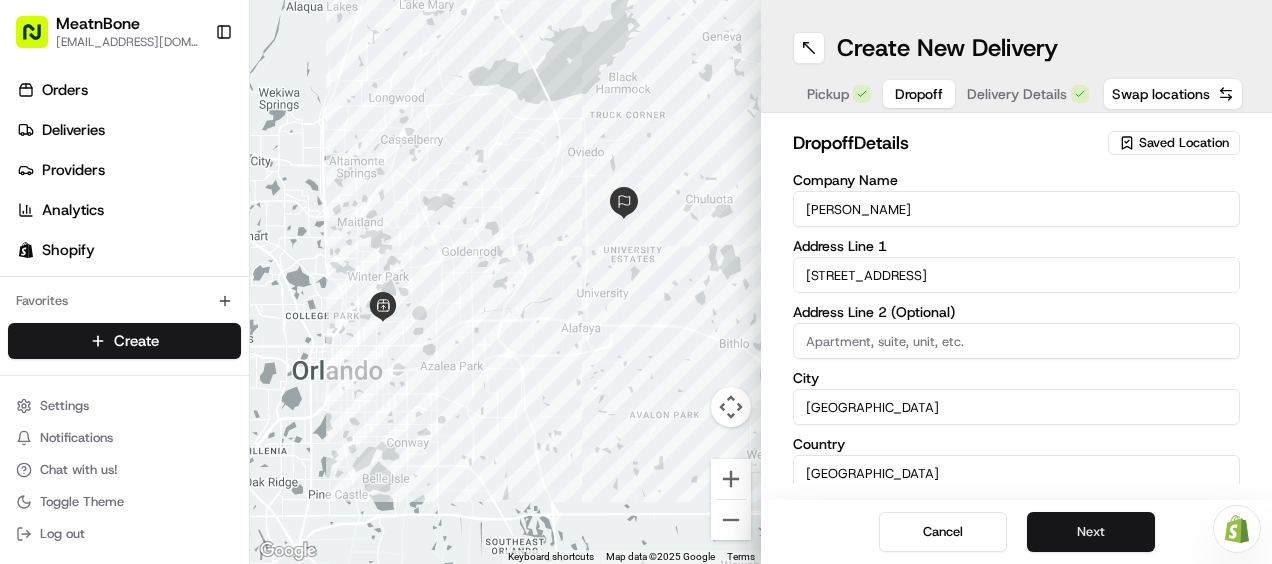 drag, startPoint x: 1092, startPoint y: 540, endPoint x: 1077, endPoint y: 547, distance: 16.552946 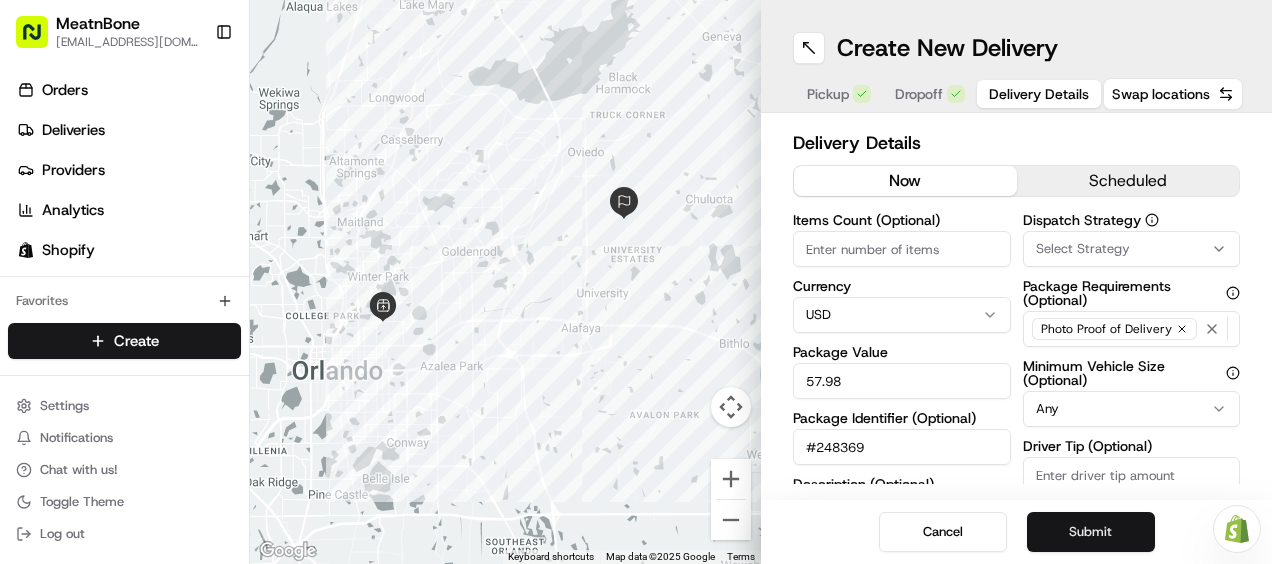 click on "Submit" at bounding box center (1091, 532) 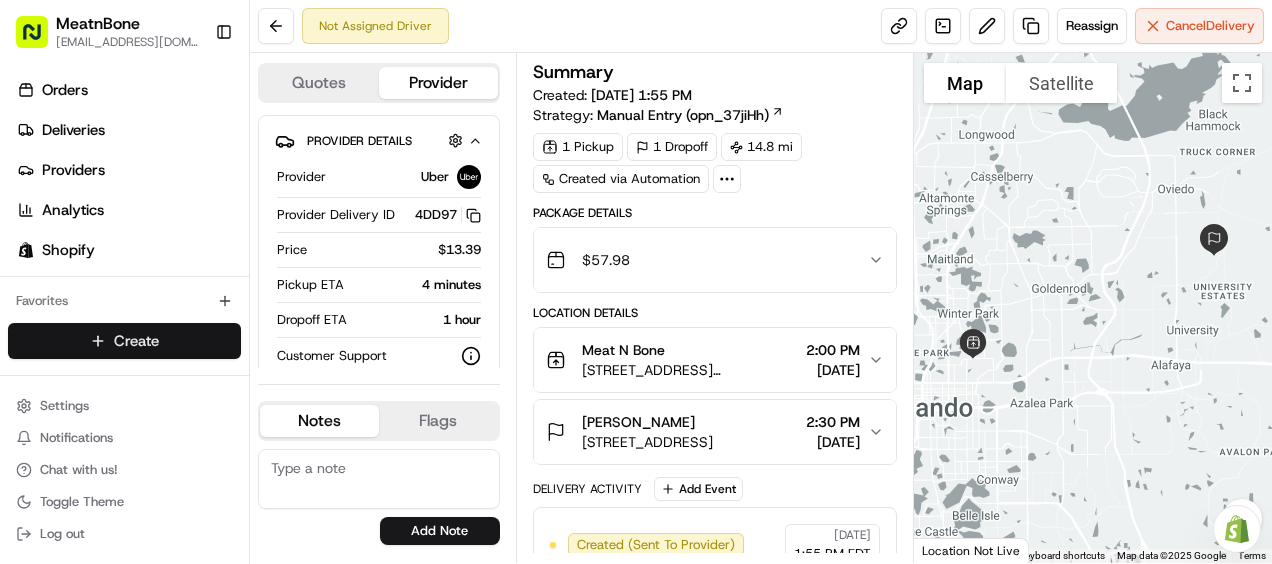 click on "MeatnBone pgreco@meatnbone.com Toggle Sidebar Orders Deliveries Providers Analytics Shopify Favorites Main Menu Members & Organization Organization Users Roles Preferences Customization Tracking Orchestration Automations Locations Pickup Locations Dropoff Locations Billing Billing Refund Requests Integrations Notification Triggers Webhooks API Keys Request Logs Create Settings Notifications Chat with us! Toggle Theme Log out Need help with your Shopify Onboarding? Reach out to Support by clicking this button! Not Assigned Driver Reassign Cancel  Delivery Quotes Provider Provider Details Hidden ( 1 ) Provider Uber   Provider Delivery ID 4DD97 Copy  del_6VxfRXcgQzmm1TOsgKTdlw 4DD97 Price $13.39 Pickup ETA 4 minutes Dropoff ETA 1 hour Customer Support Driver information is not available yet. Notes Flags No results found Add Note No results found Add Flag Summary Created:   07/12/2025 1:55 PM Strategy:   Manual Entry (opn_37jiHh) 1   Pickup 1   Dropoff 14.8 mi Created via Automation $ 57.98 Uber +" at bounding box center (636, 282) 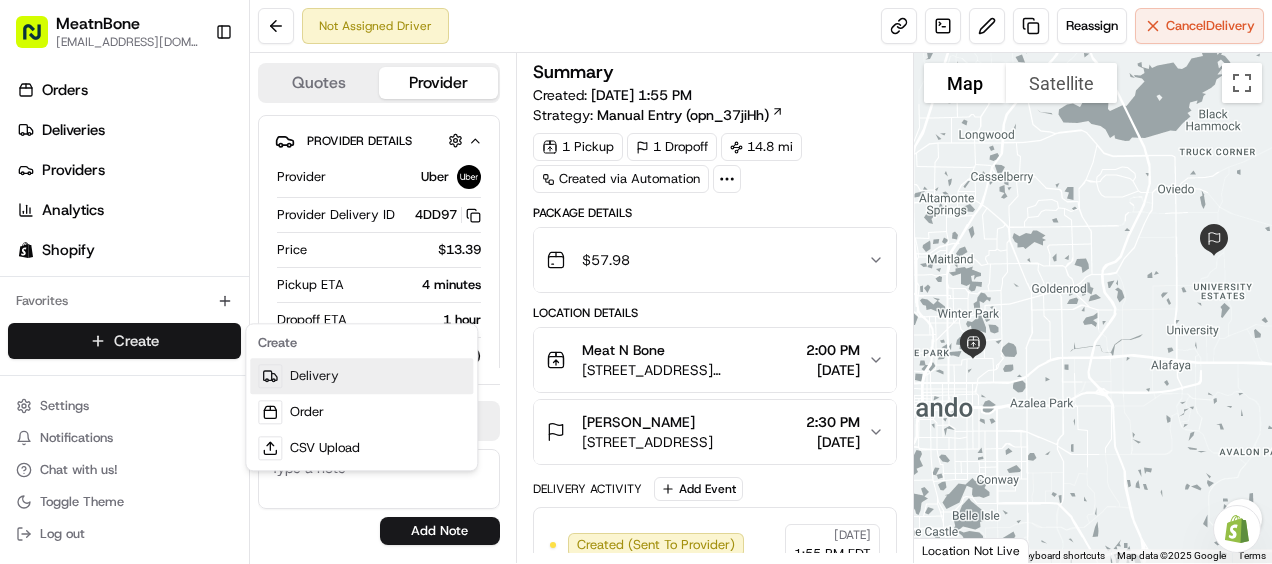 click on "Delivery" at bounding box center (361, 376) 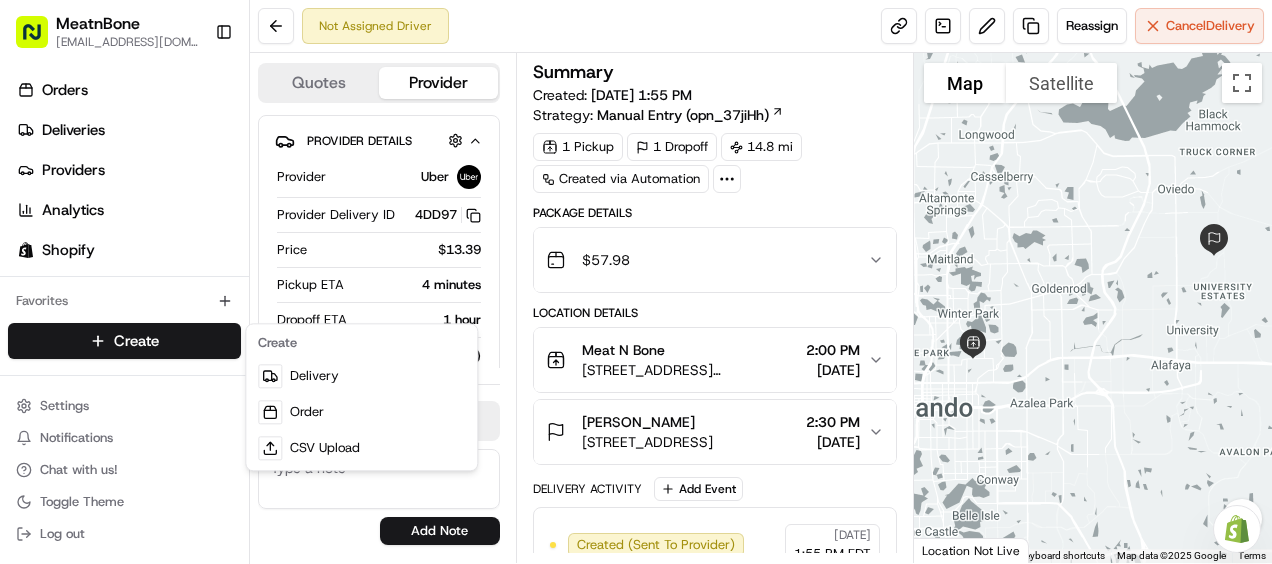 type 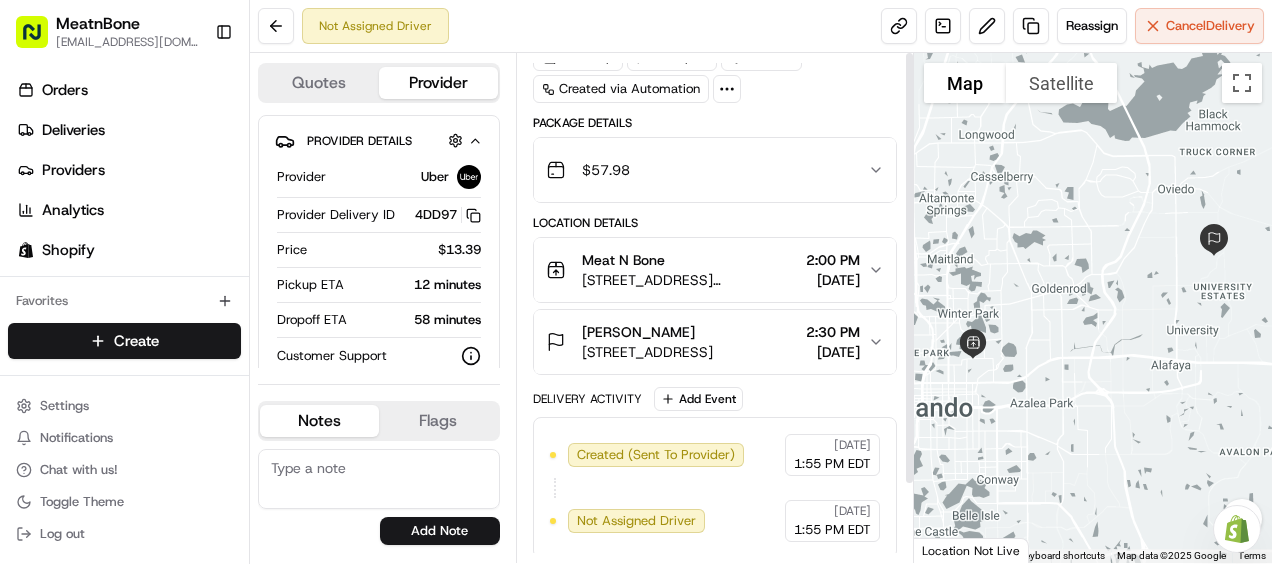 scroll, scrollTop: 0, scrollLeft: 0, axis: both 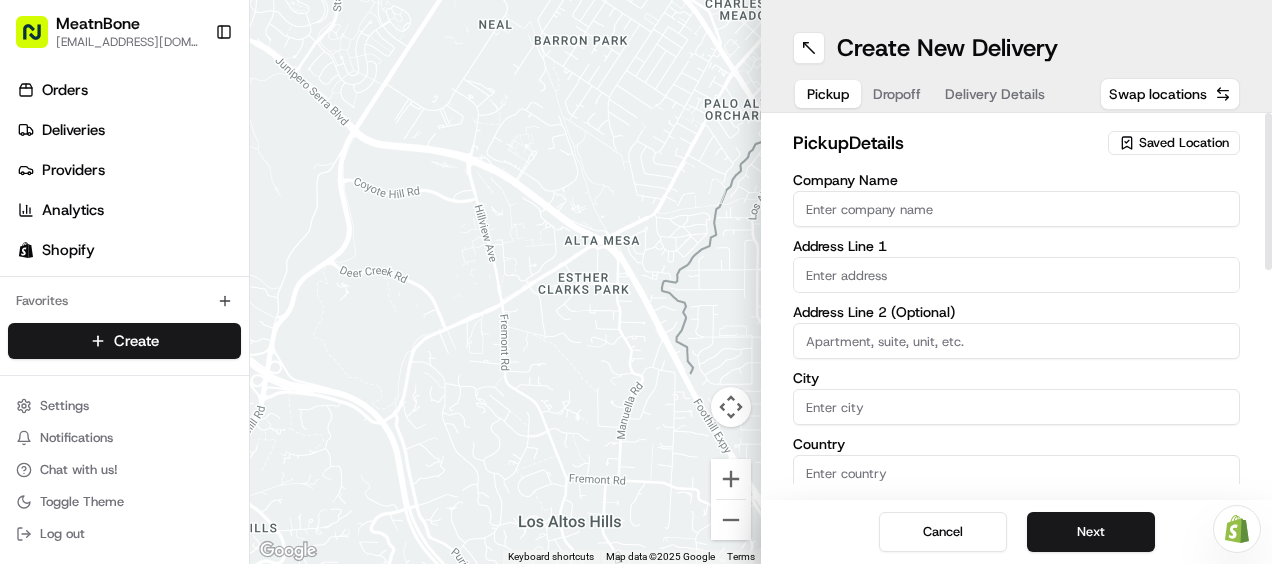 click on "Company Name" at bounding box center [1016, 209] 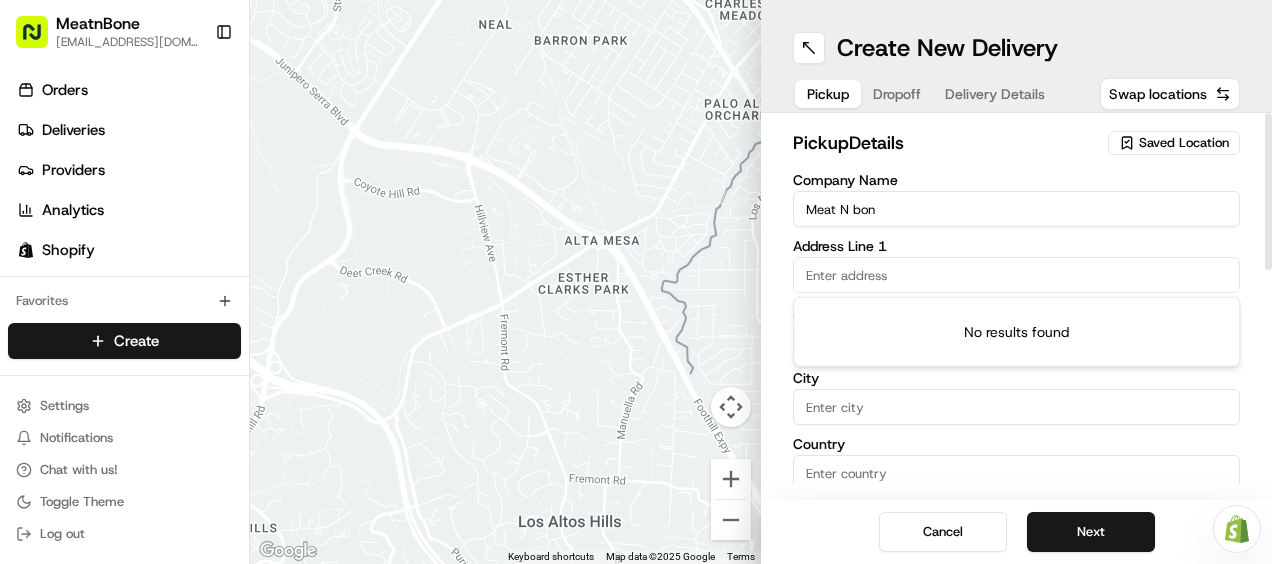 click on "Meat N bon" at bounding box center [1016, 209] 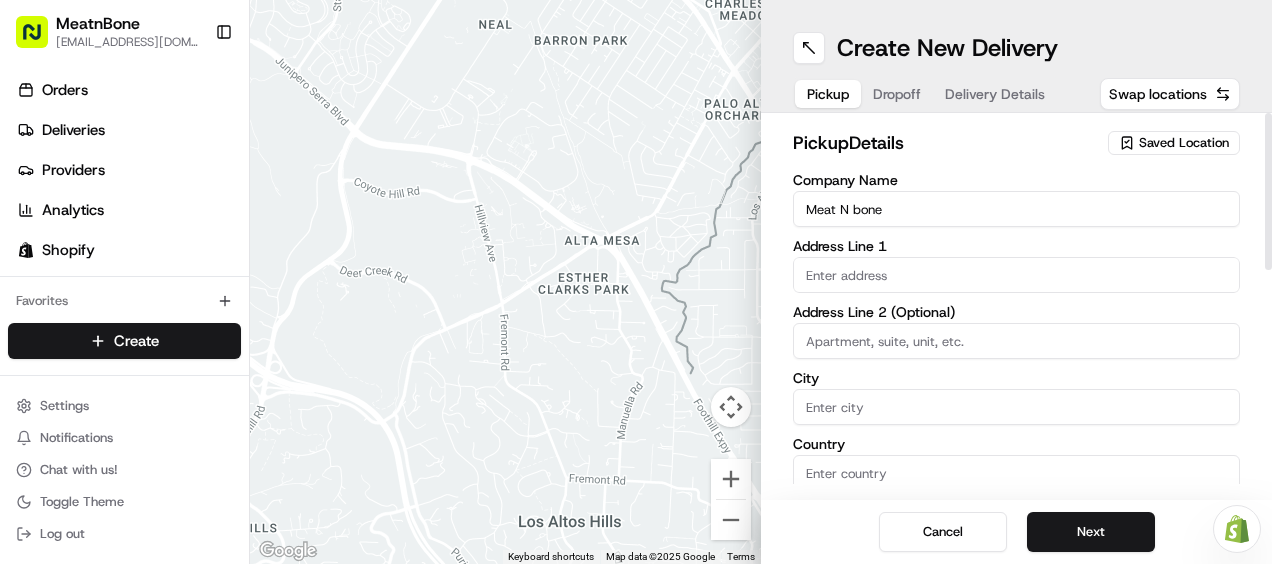 type on "Meat N Bone" 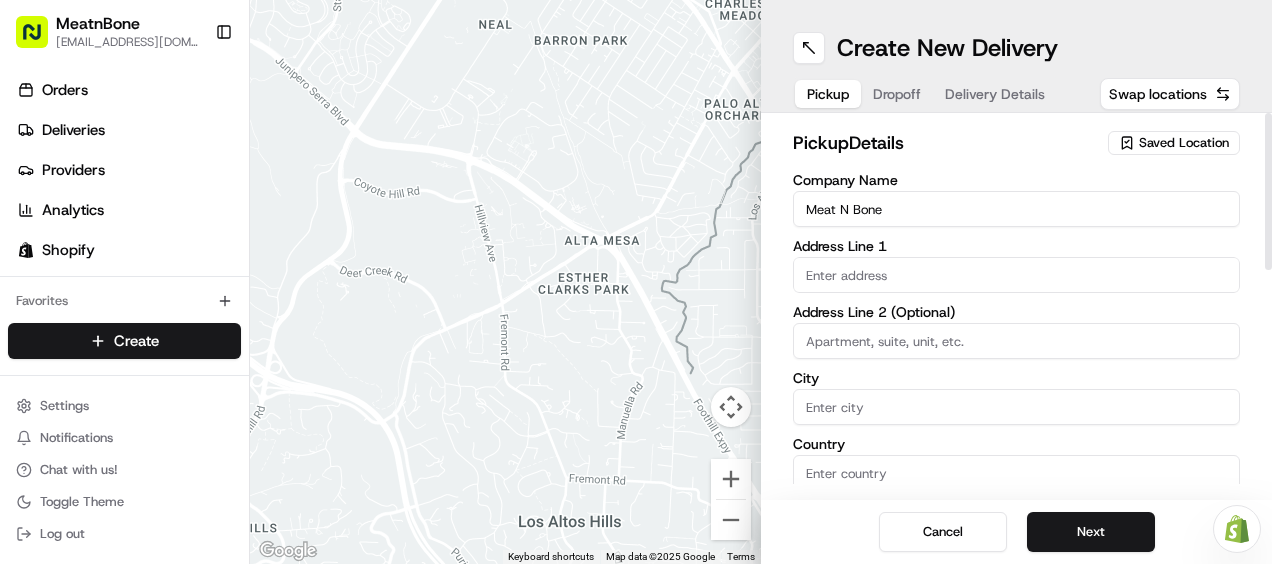 type on "2806 Corrine Drive" 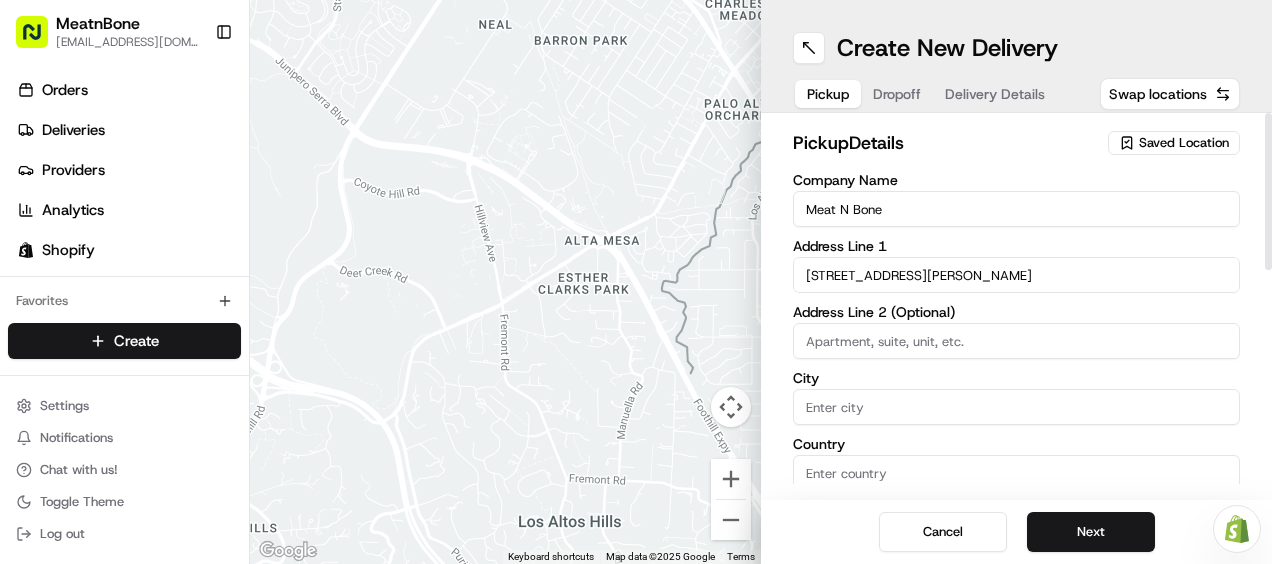 type on "Orlando" 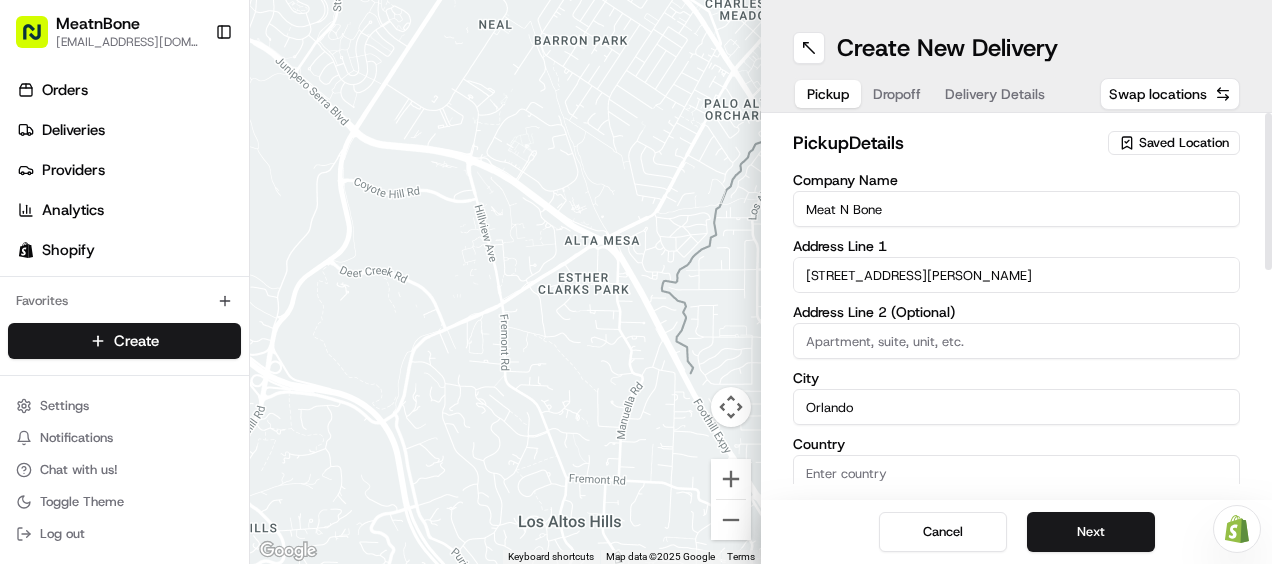 type on "United States" 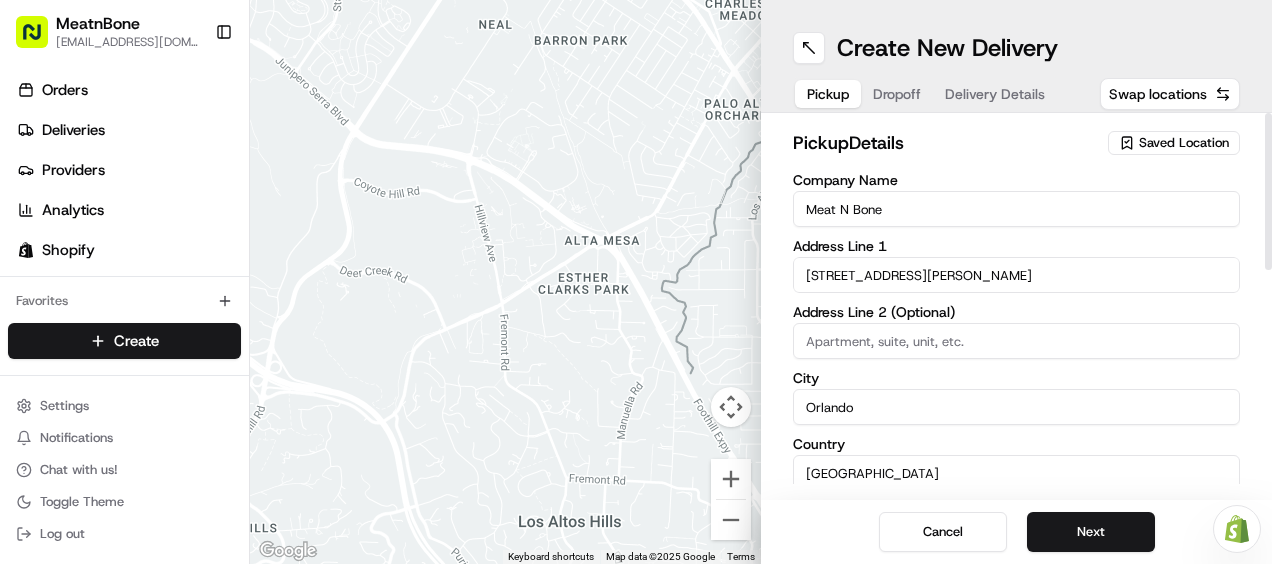 type on "FL" 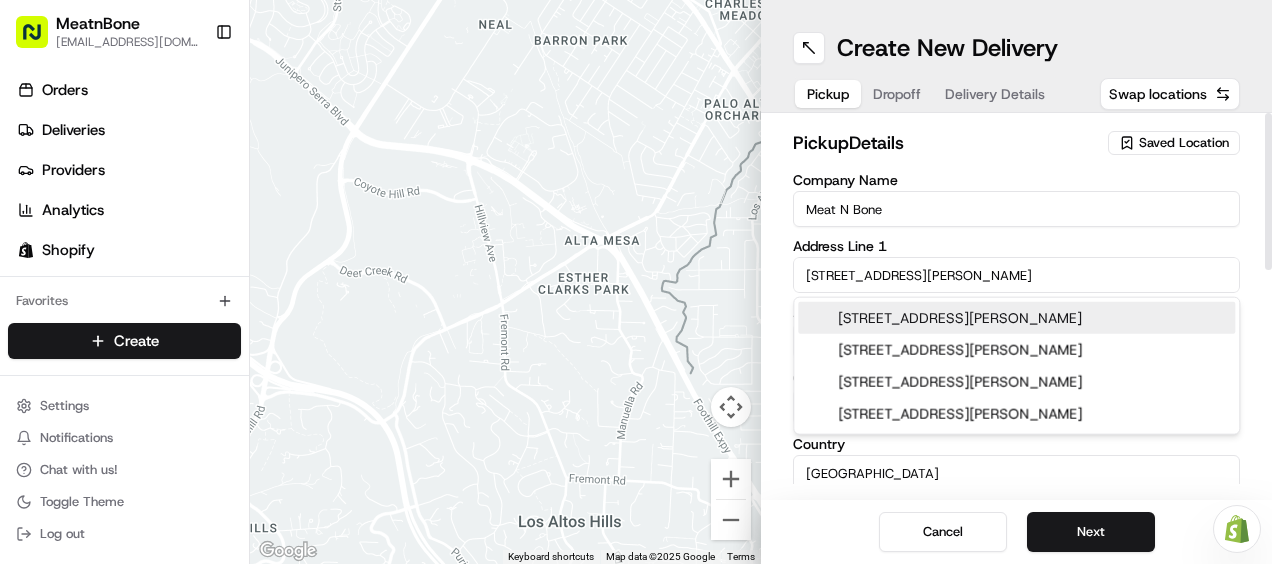 click on "2806 Corrine Drive" at bounding box center [1016, 275] 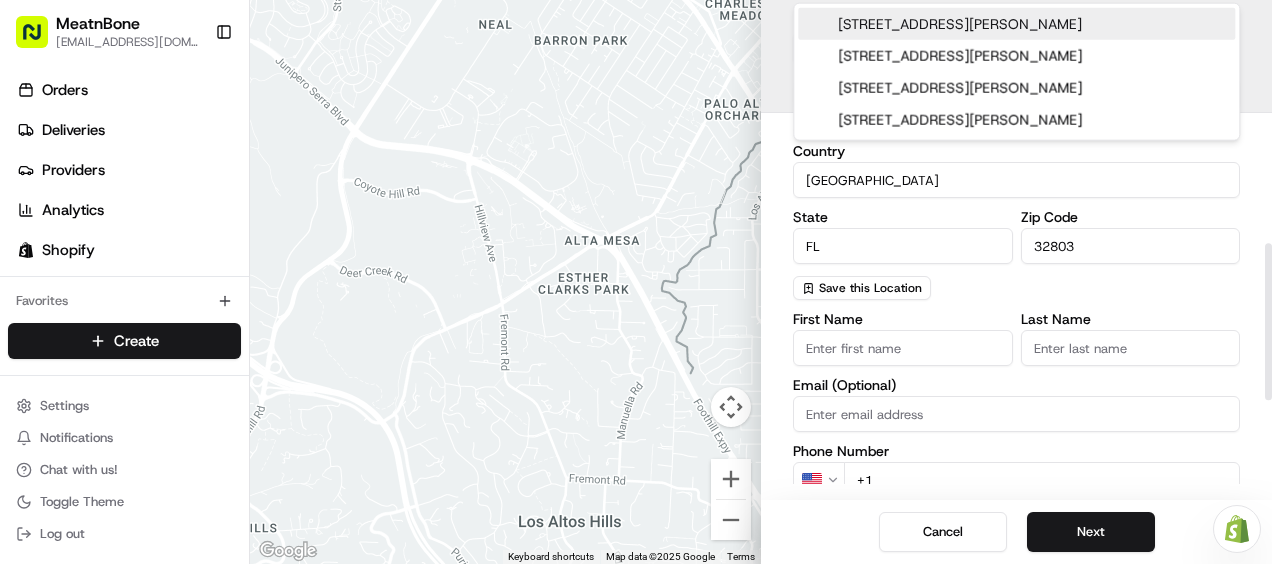 scroll, scrollTop: 294, scrollLeft: 0, axis: vertical 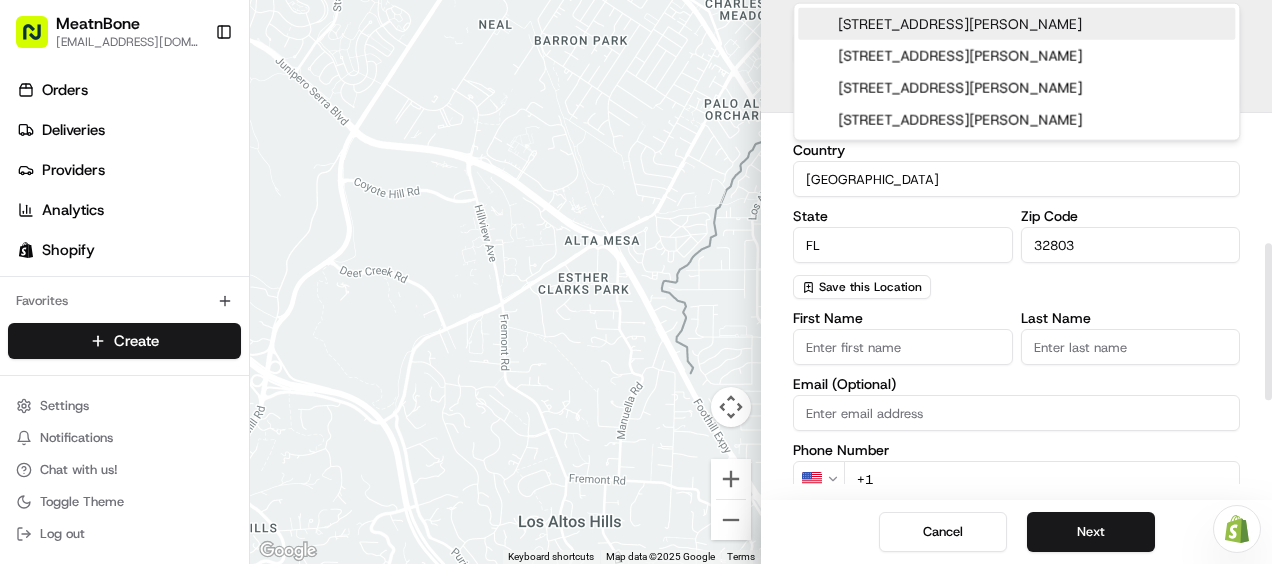 click on "First Name" at bounding box center (903, 318) 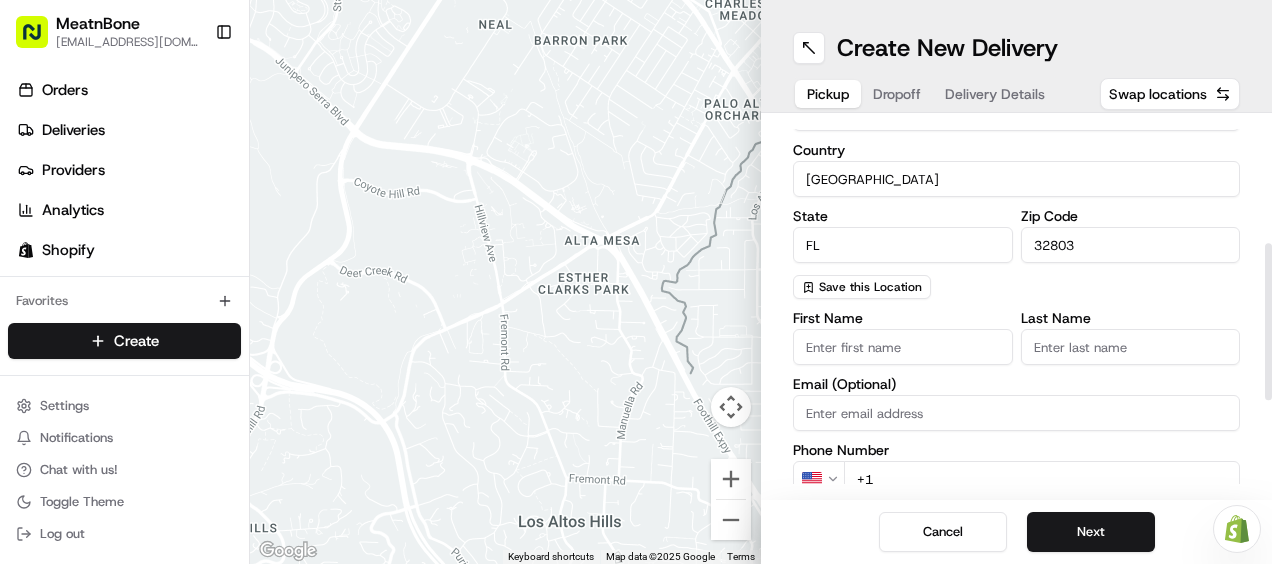 click on "+1" at bounding box center (1042, 479) 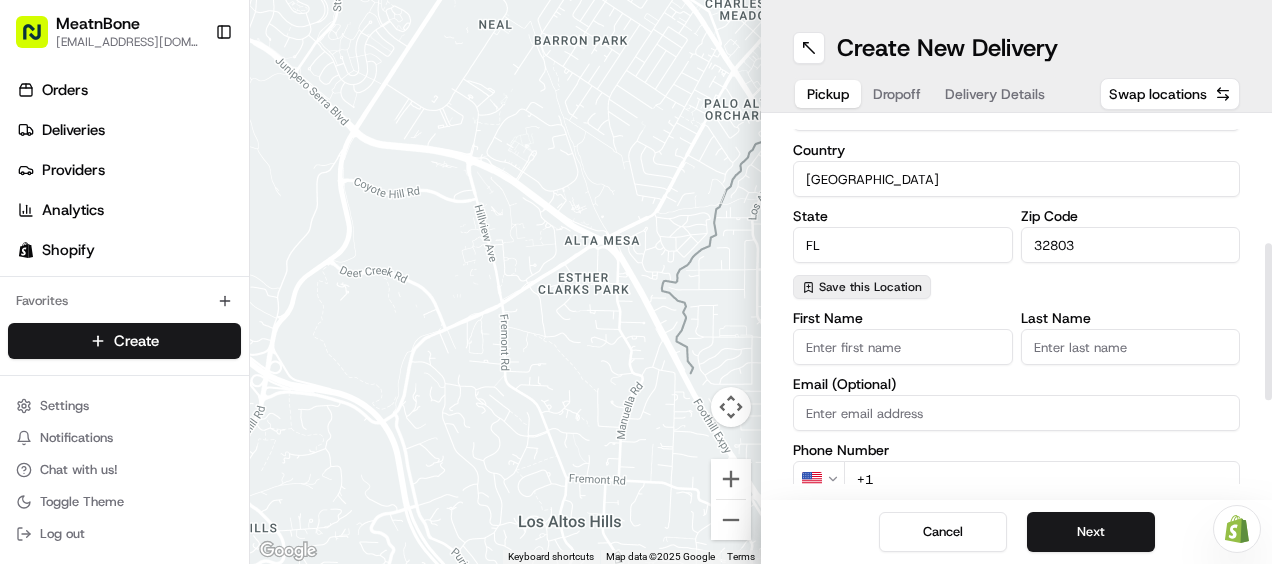 type on "+1 877 448 6328" 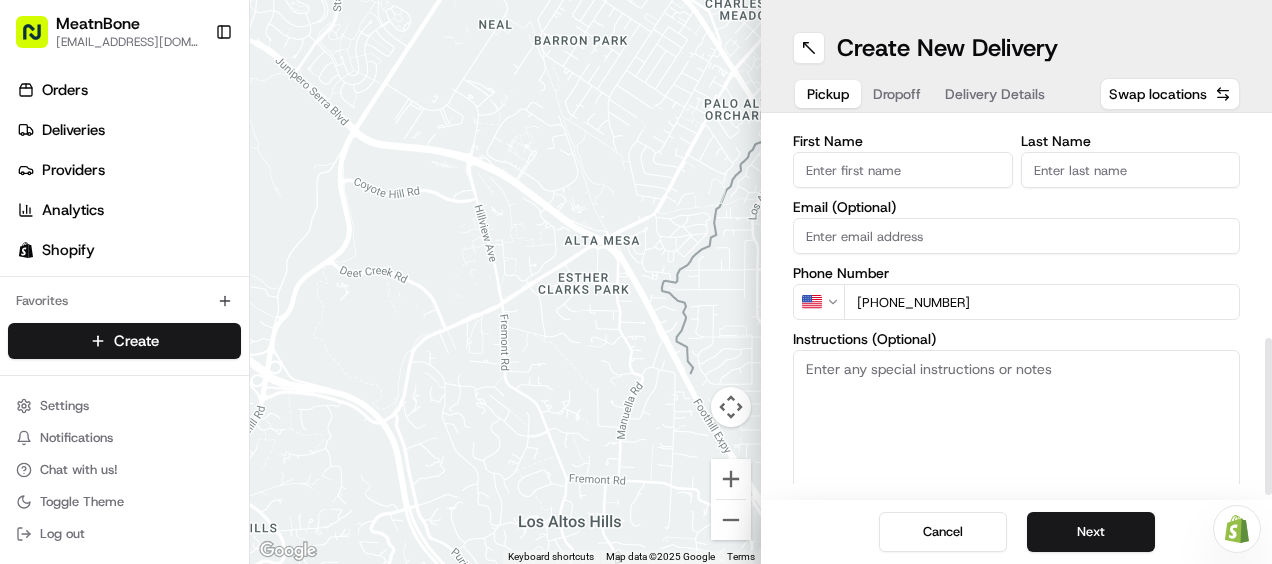 scroll, scrollTop: 519, scrollLeft: 0, axis: vertical 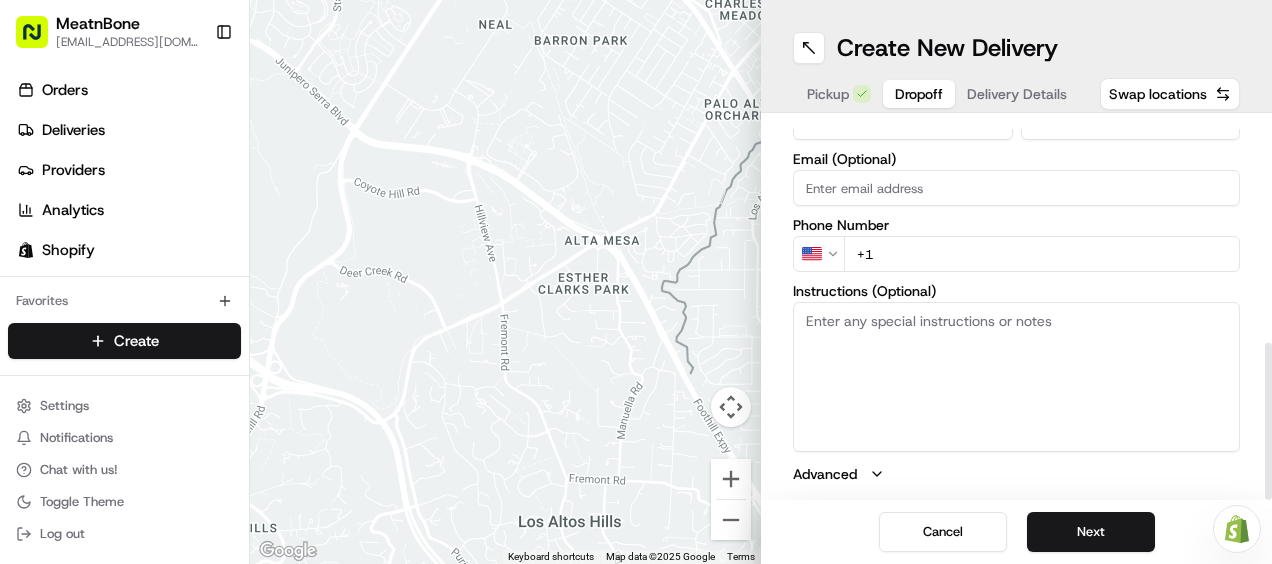 click on "Dropoff" at bounding box center [919, 94] 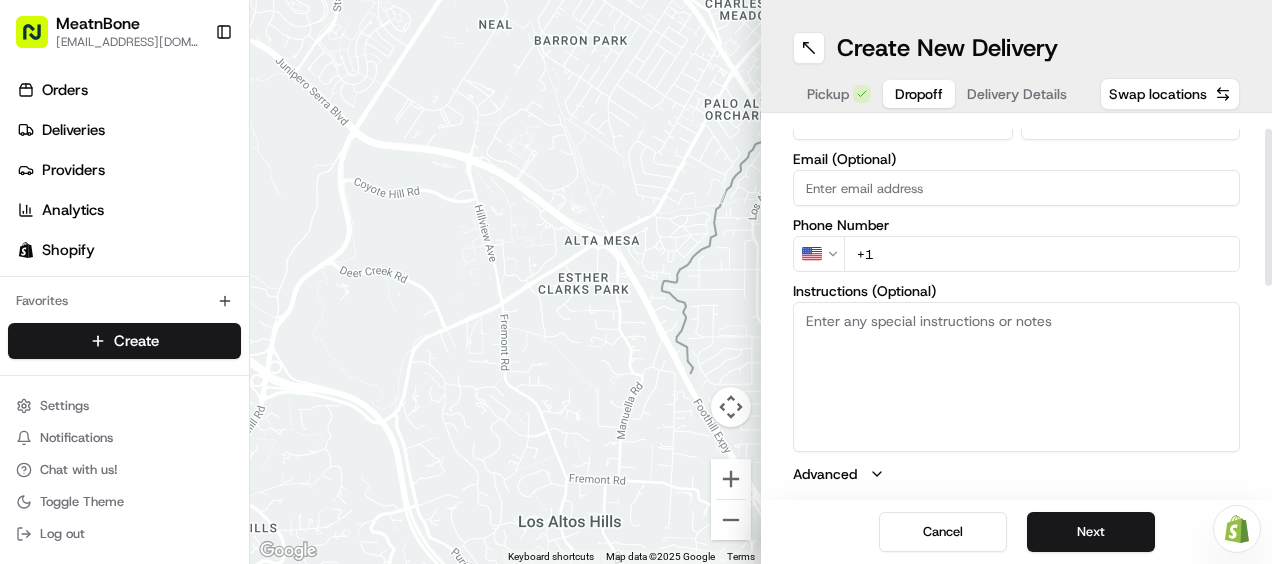scroll, scrollTop: 0, scrollLeft: 0, axis: both 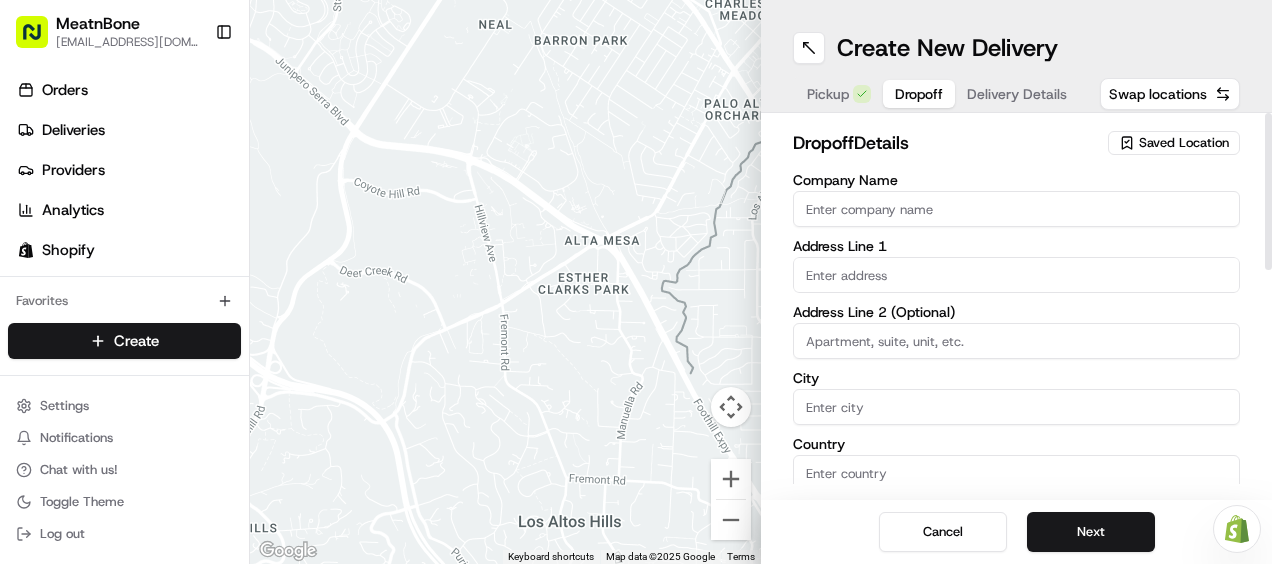 click on "Company Name" at bounding box center (1016, 209) 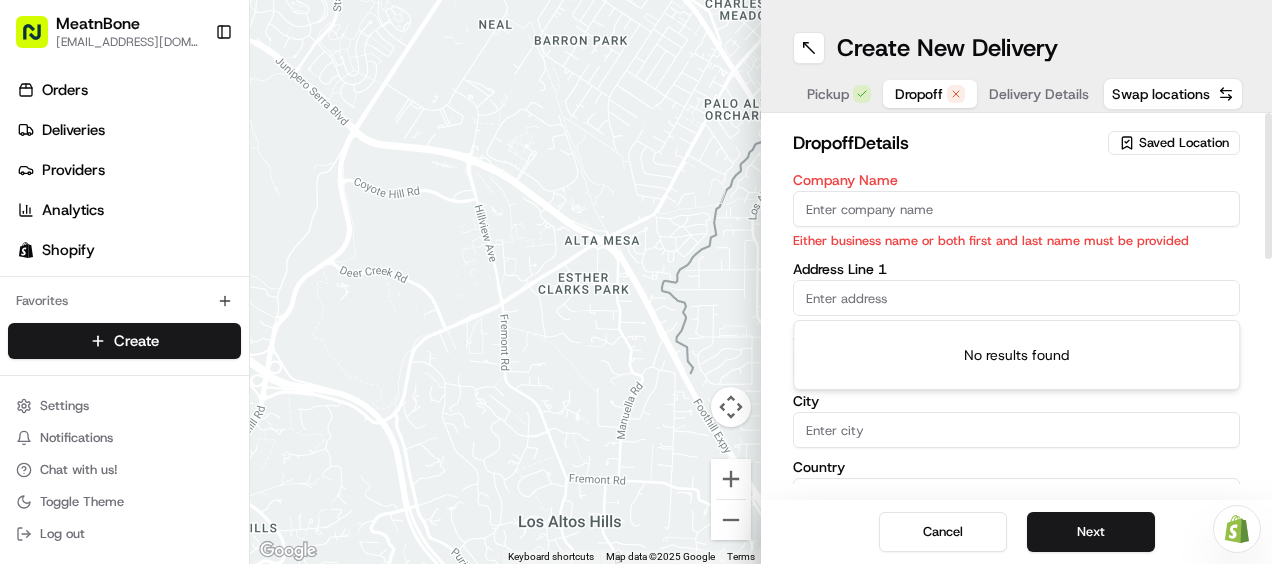 click at bounding box center (1016, 298) 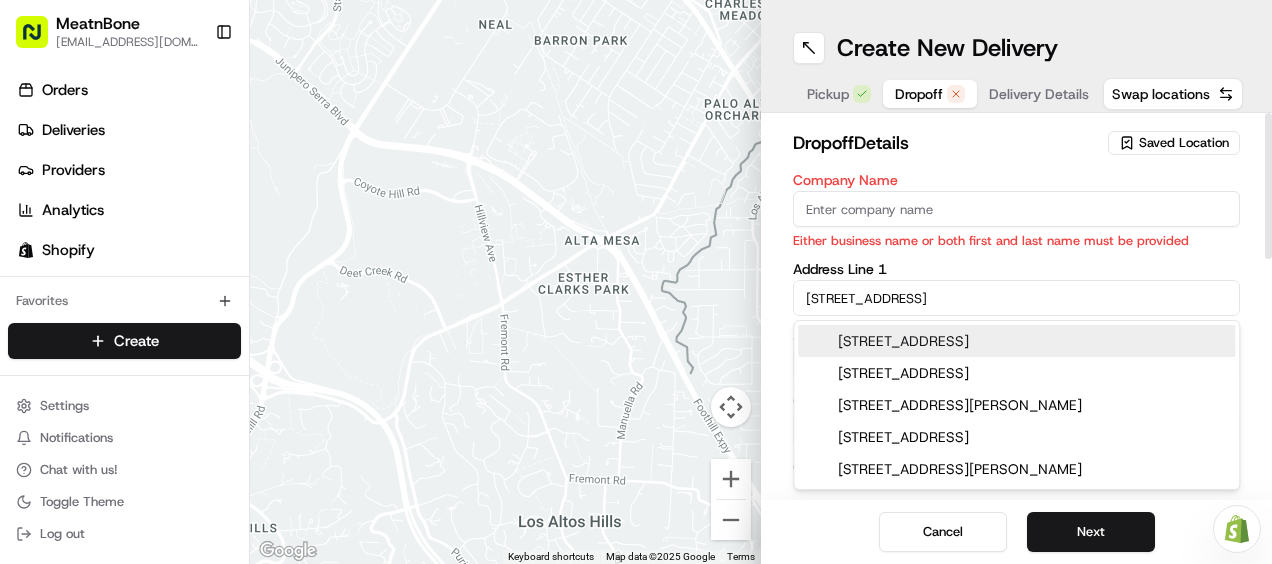 click on "10710 Woodchase Circle, Orlando, FL" at bounding box center [1016, 341] 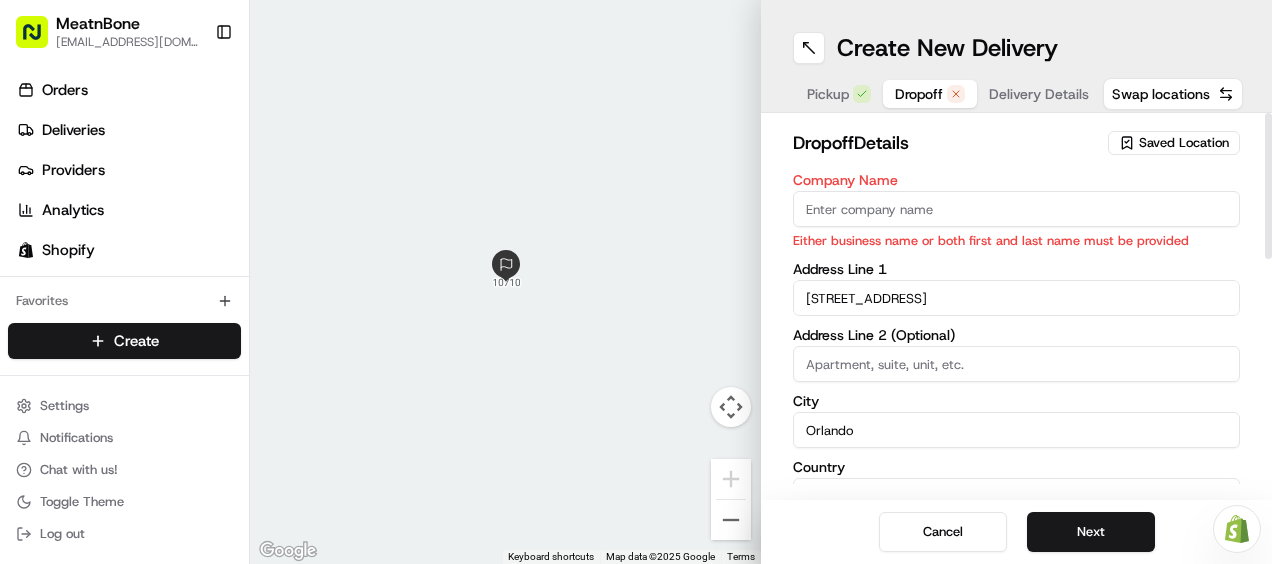 click on "Company Name" at bounding box center [1016, 209] 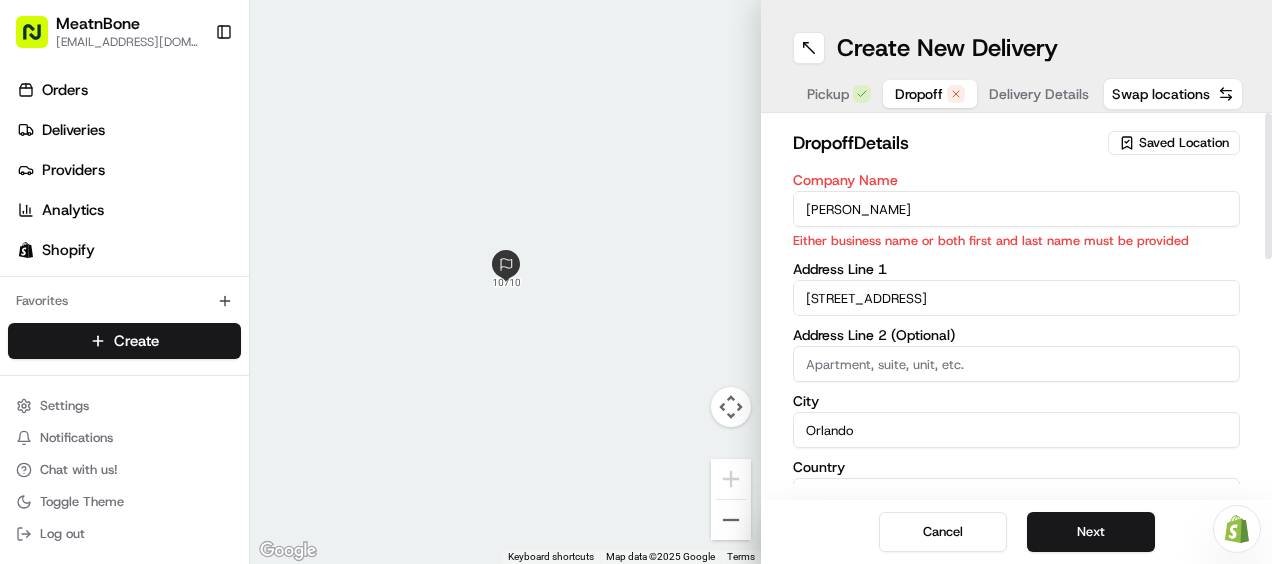 type on "Chad Swanson" 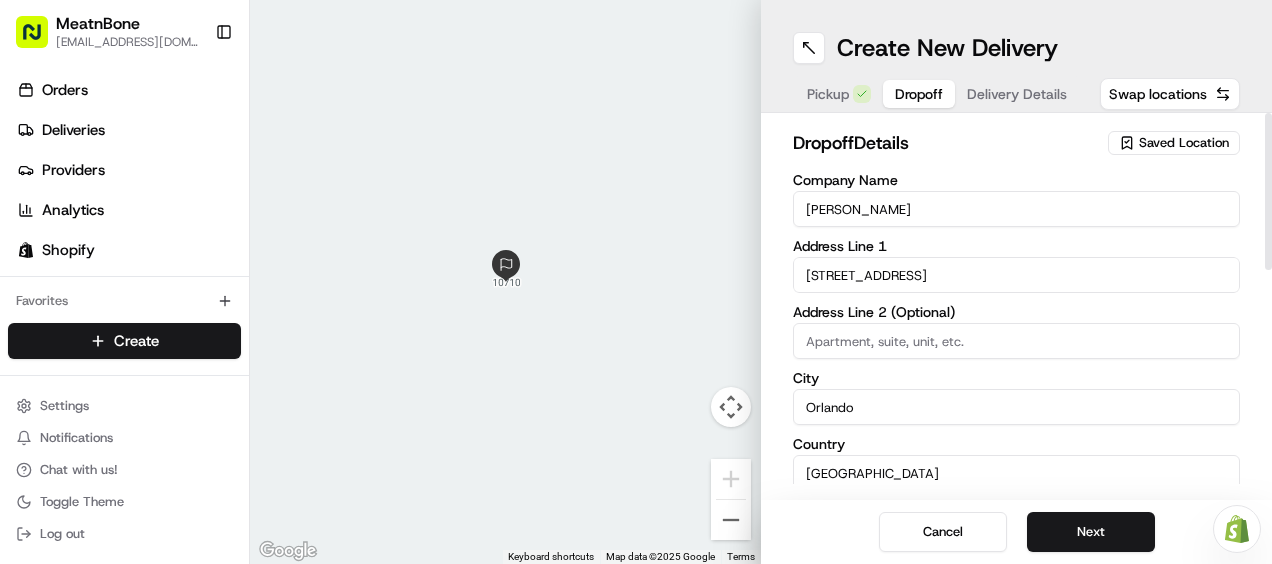 click on "Company Name Chad Swanson Address Line 1 10710 Woodchase Circle Address Line 2 (Optional) City Orlando Country United States State FL Zip Code 32836 Save this Location" at bounding box center (1016, 383) 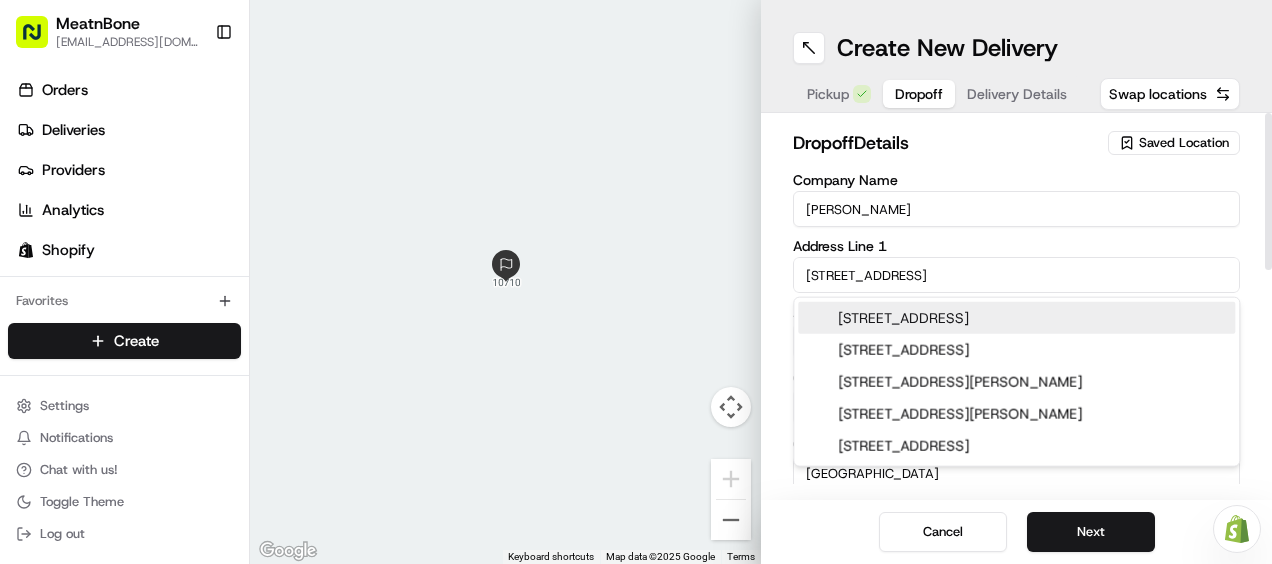 click on "10710 Woodchase Circle, Orlando, FL" at bounding box center (1016, 318) 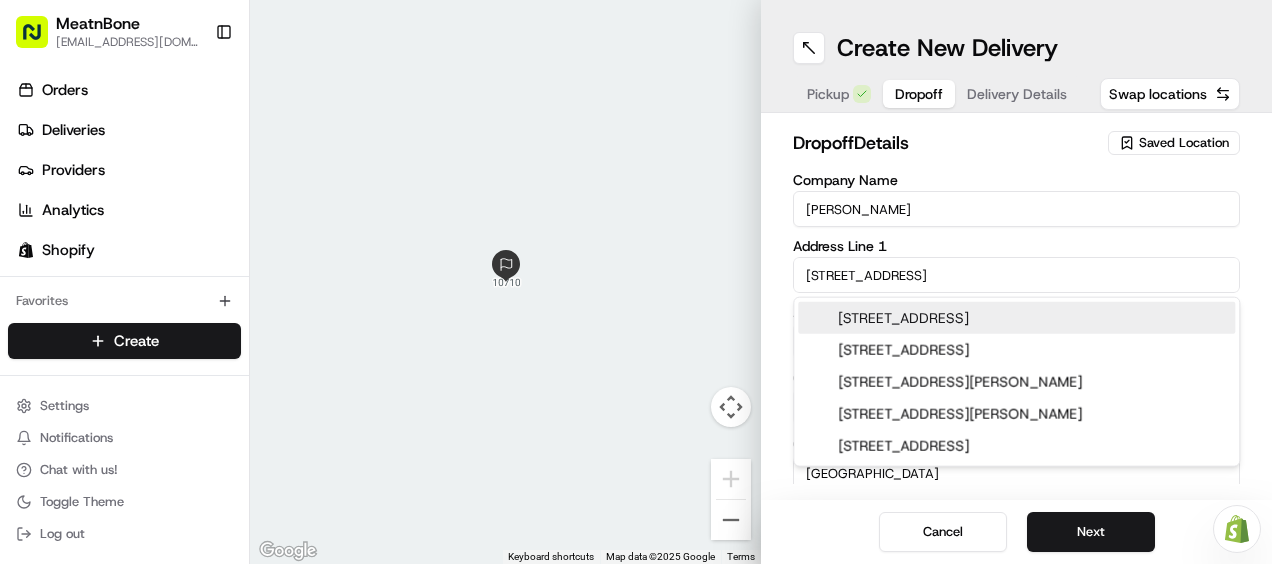type on "10710 Woodchase Circle" 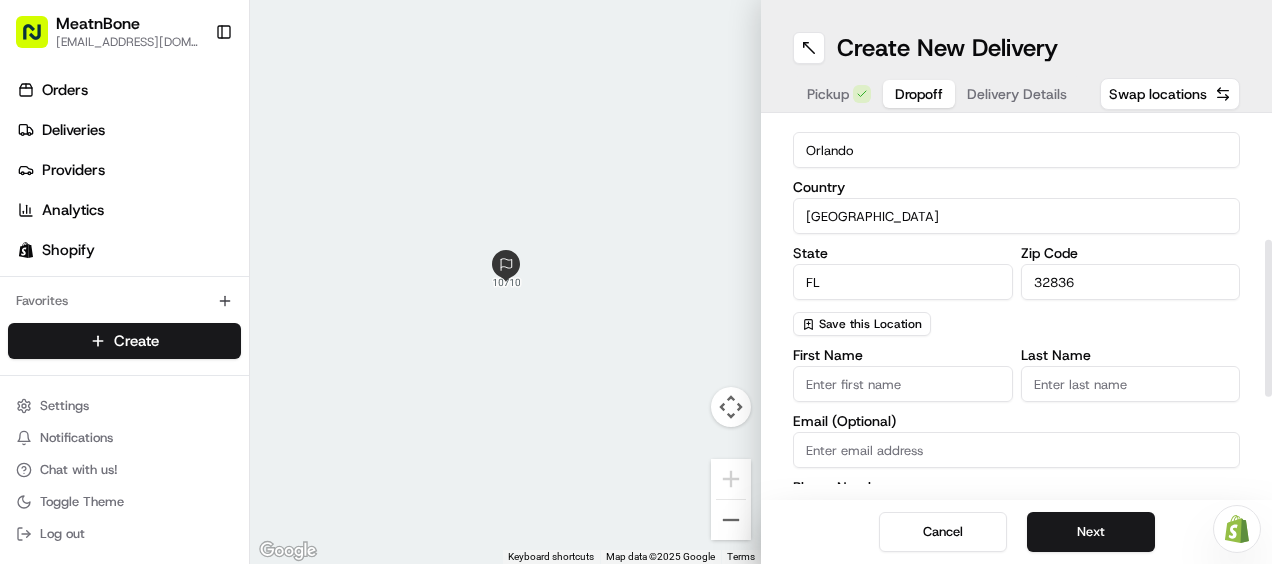 scroll, scrollTop: 304, scrollLeft: 0, axis: vertical 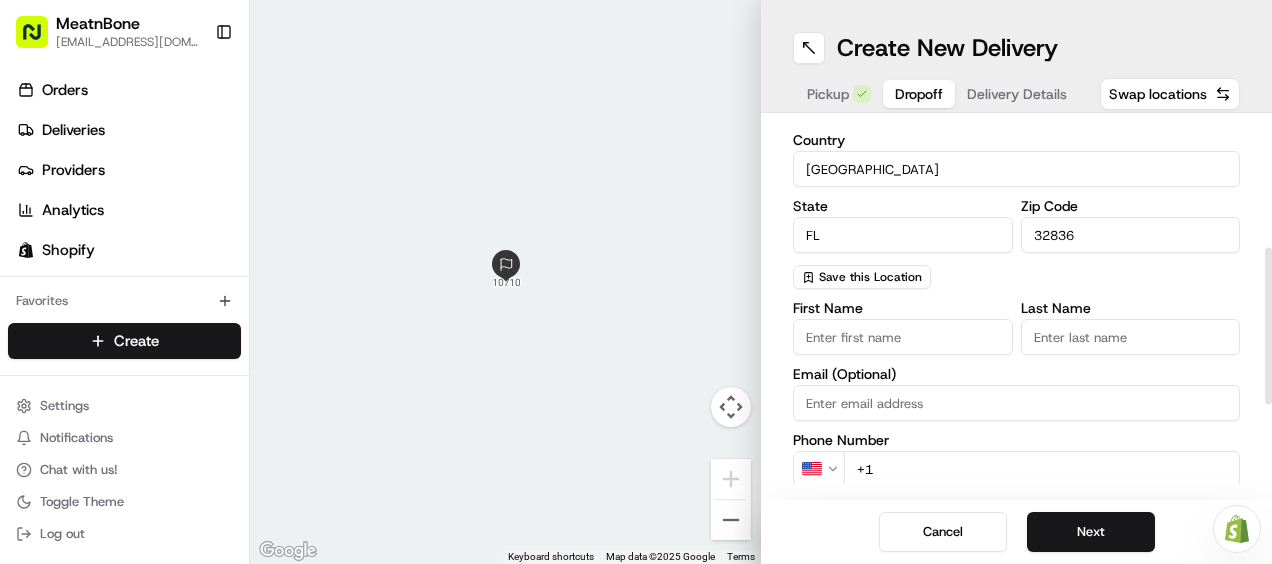 click on "First Name" at bounding box center [903, 337] 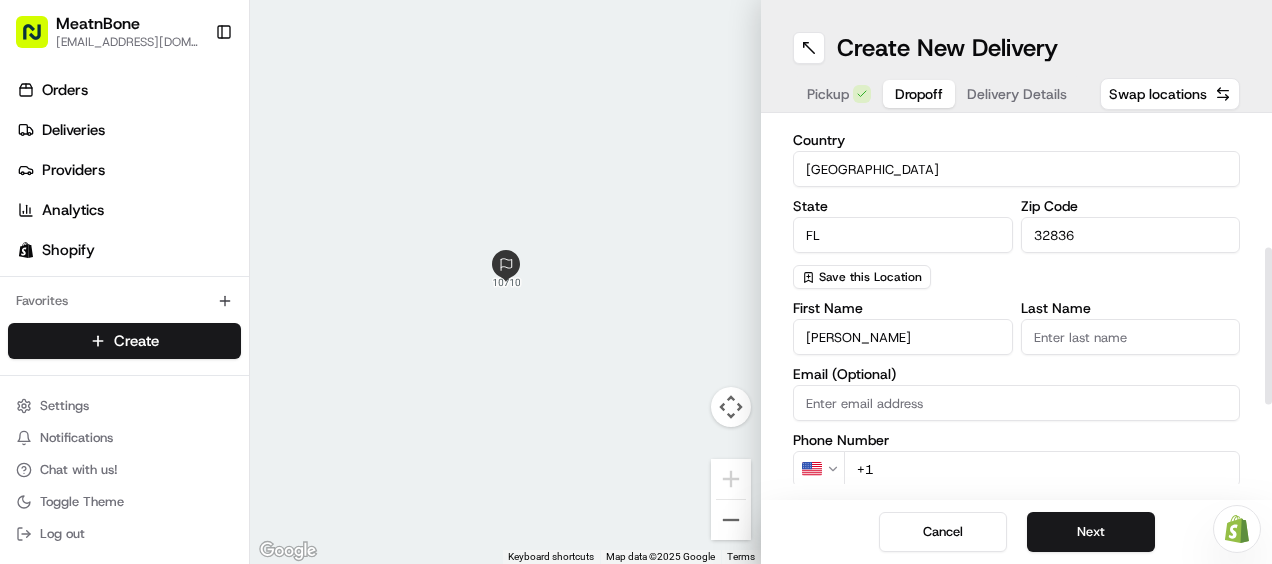 type on "Chad" 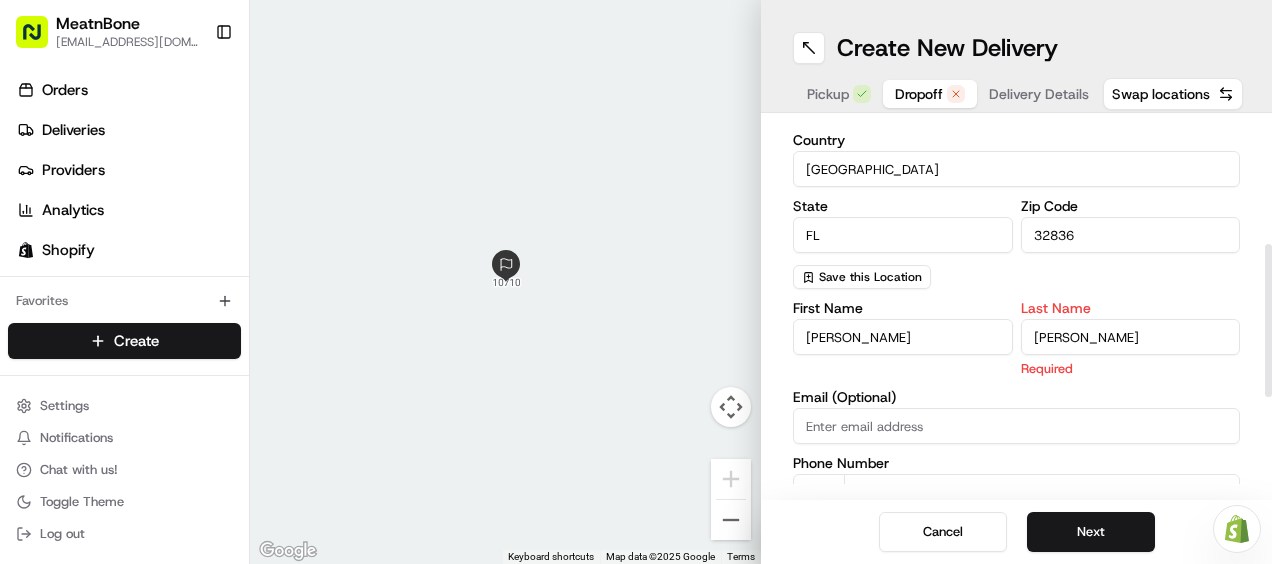 type on "Swanson" 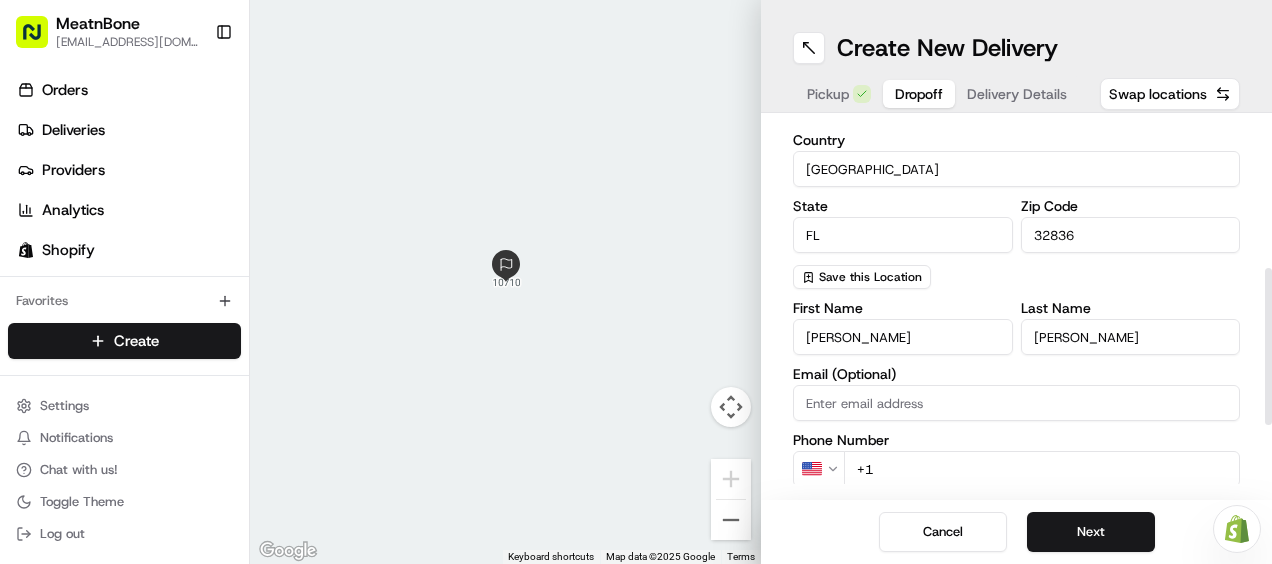 scroll, scrollTop: 519, scrollLeft: 0, axis: vertical 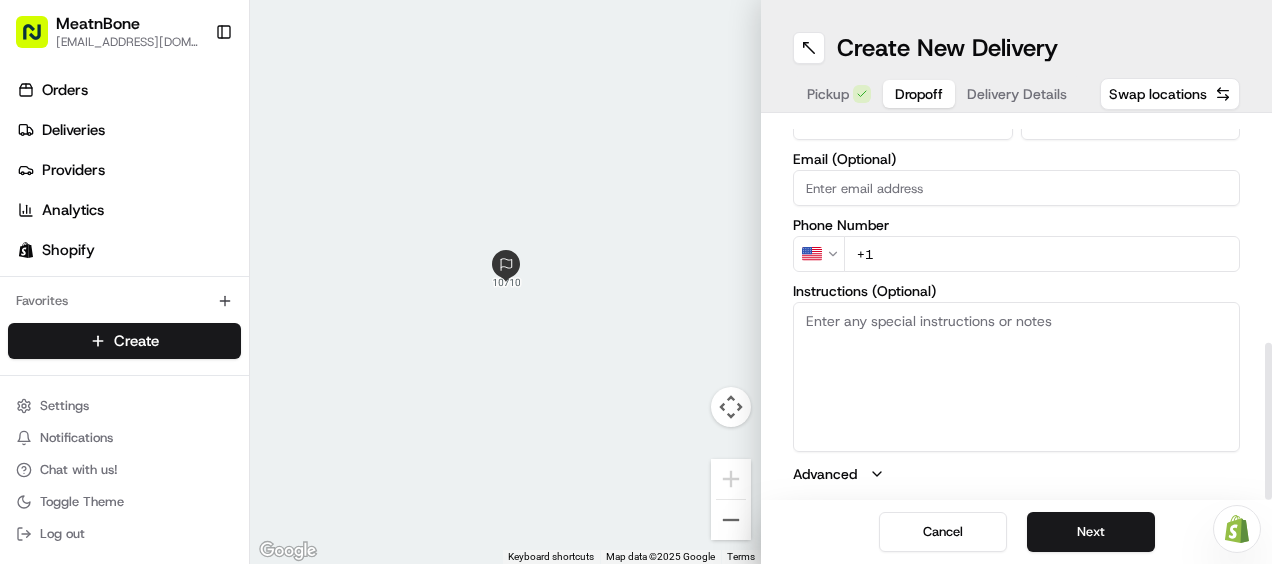 click on "Pickup" at bounding box center (828, 94) 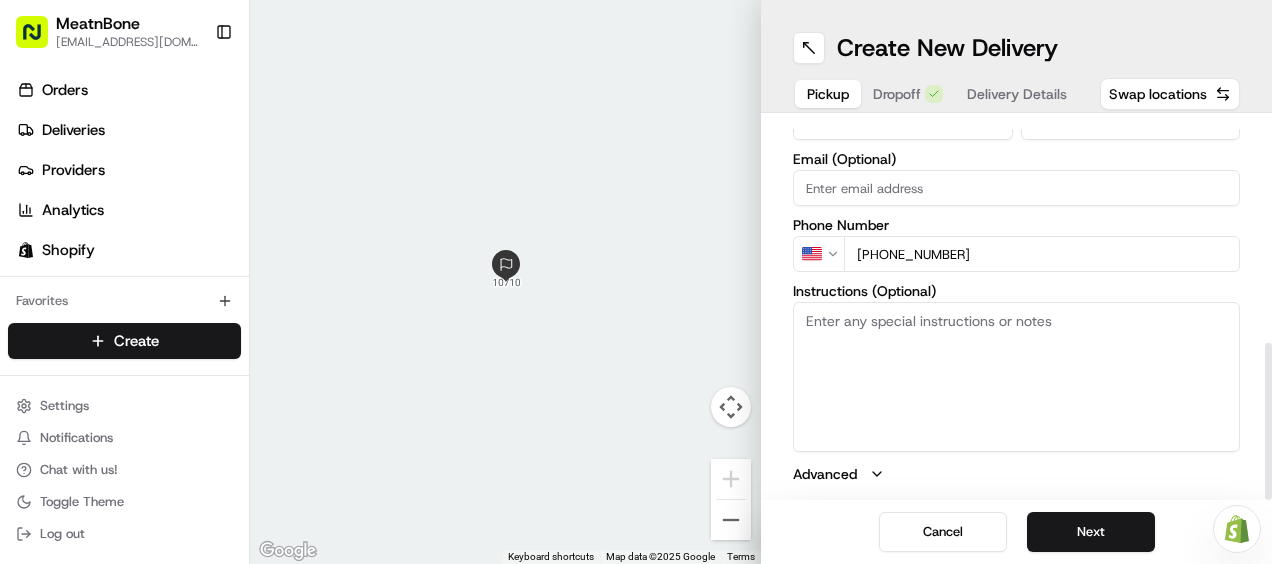 scroll, scrollTop: 0, scrollLeft: 0, axis: both 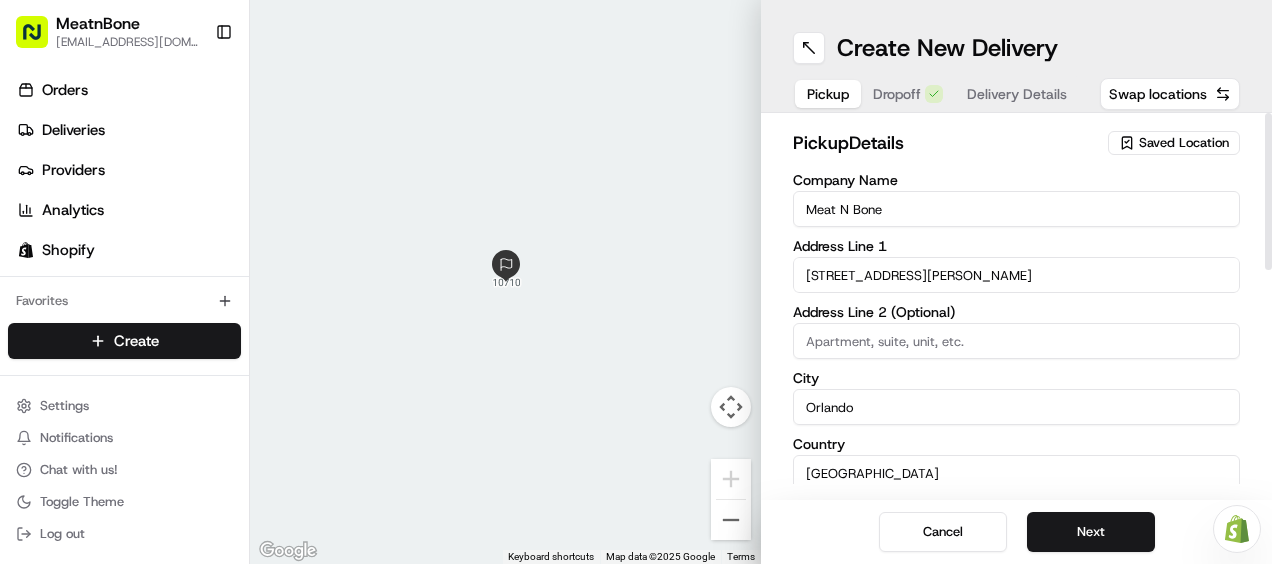 click on "2806 Corrine Drive" at bounding box center [1016, 275] 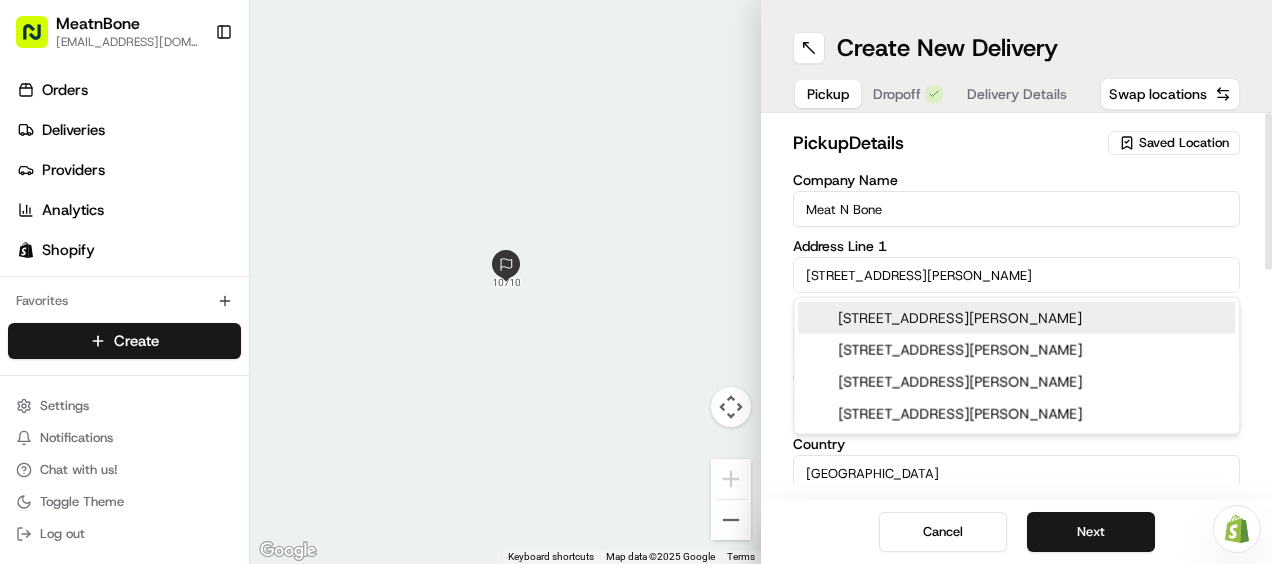 click on "2806 Corrine Drive, Orlando, FL" at bounding box center [1016, 318] 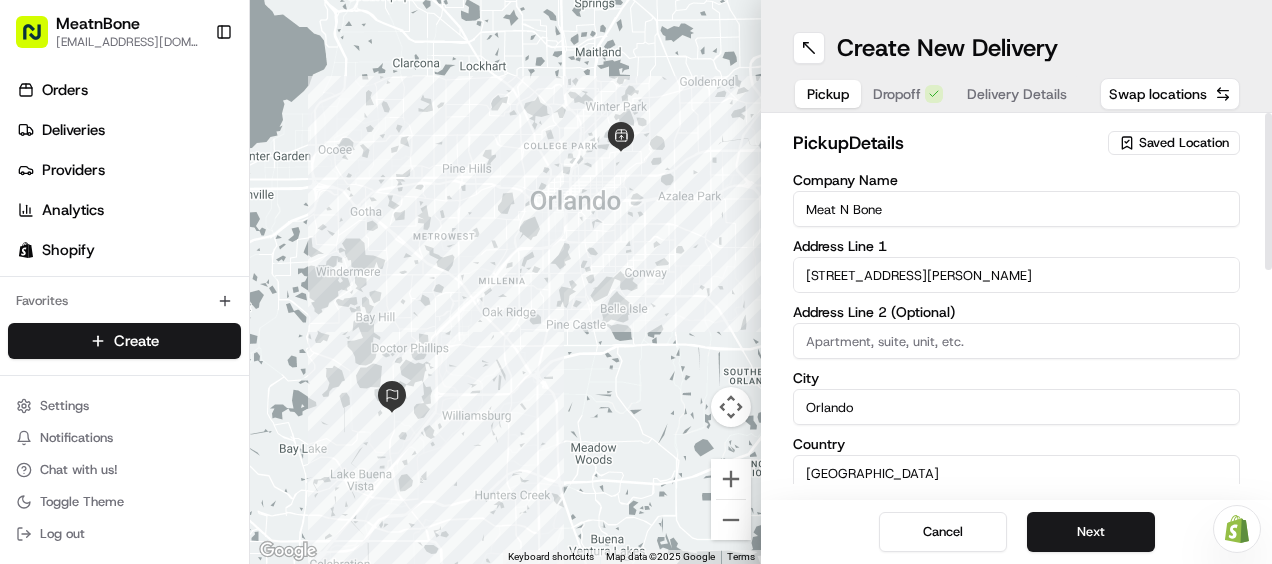 click on "Dropoff" at bounding box center [908, 94] 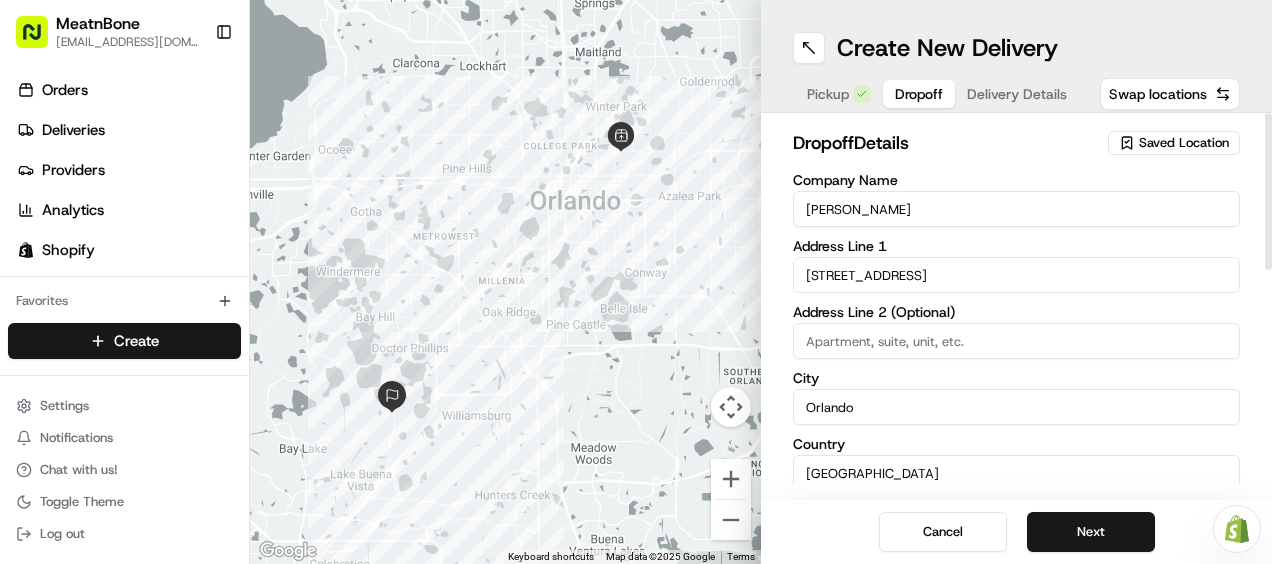 click on "10710 Woodchase Circle" at bounding box center [1016, 275] 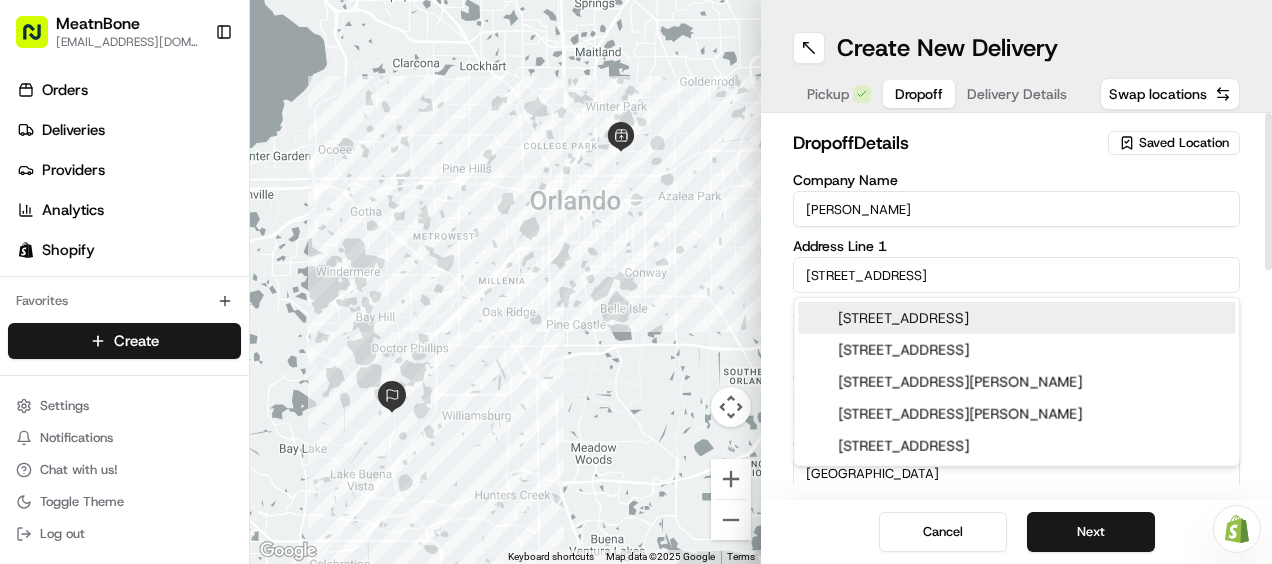 click on "10710 Woodchase Circle, Orlando, FL" at bounding box center (1016, 318) 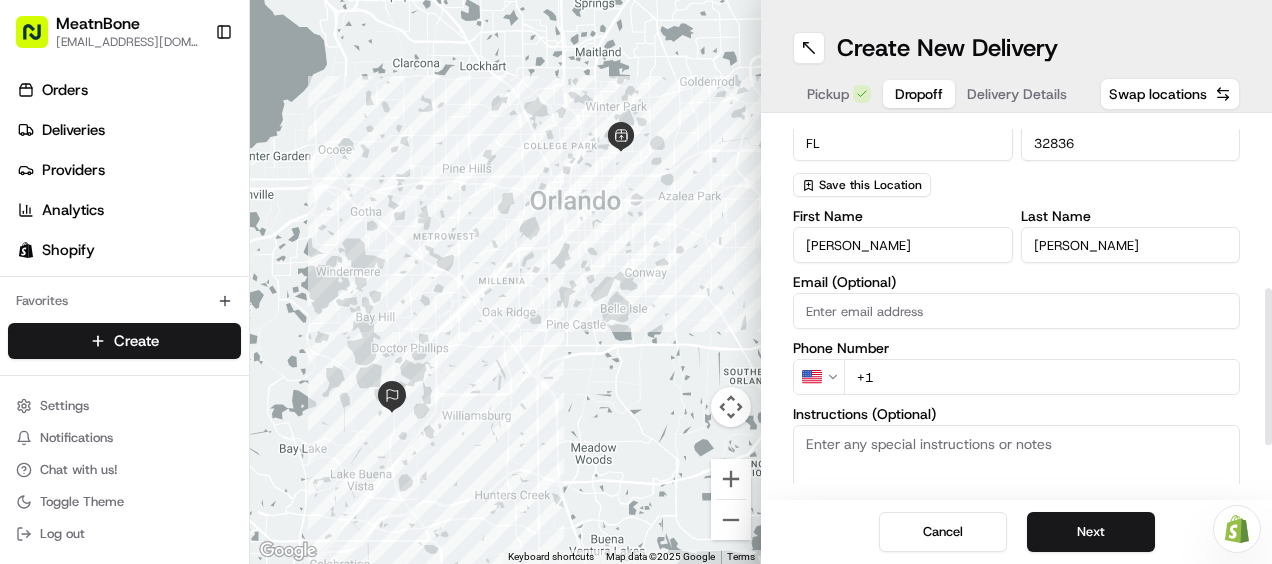 scroll, scrollTop: 519, scrollLeft: 0, axis: vertical 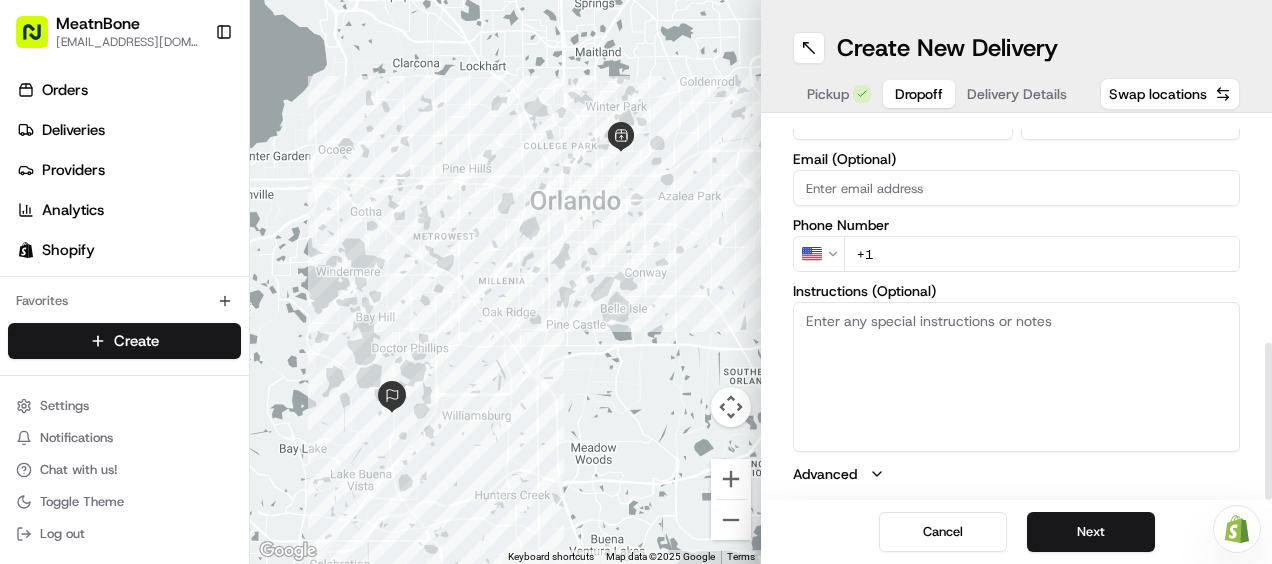 click on "+1" at bounding box center [1042, 254] 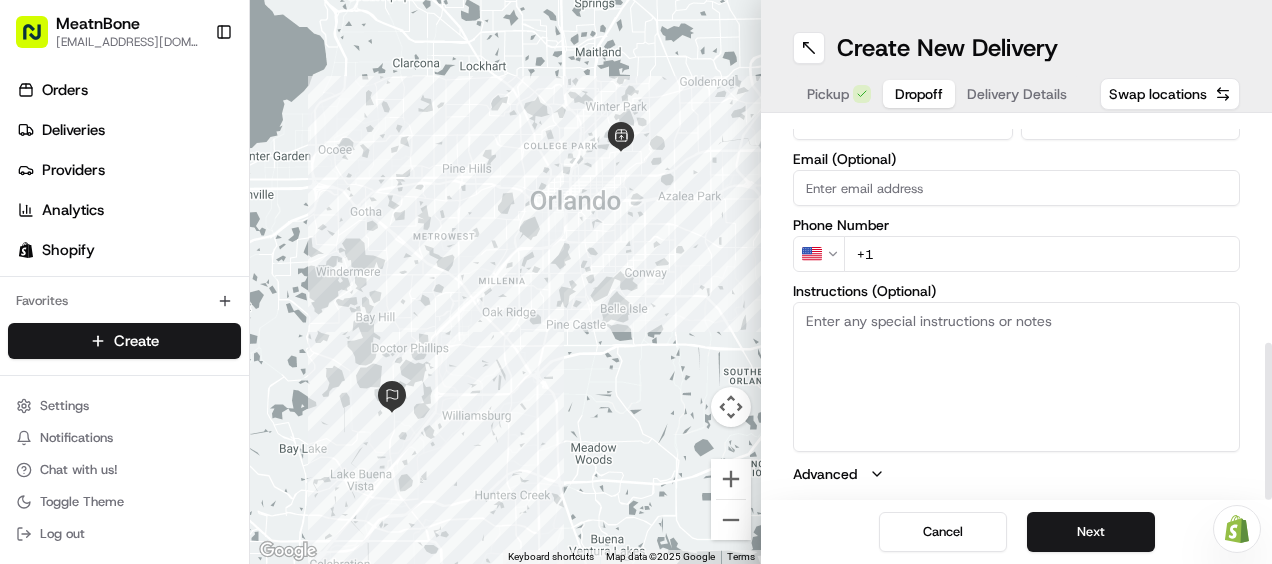 paste on "702 767 9965" 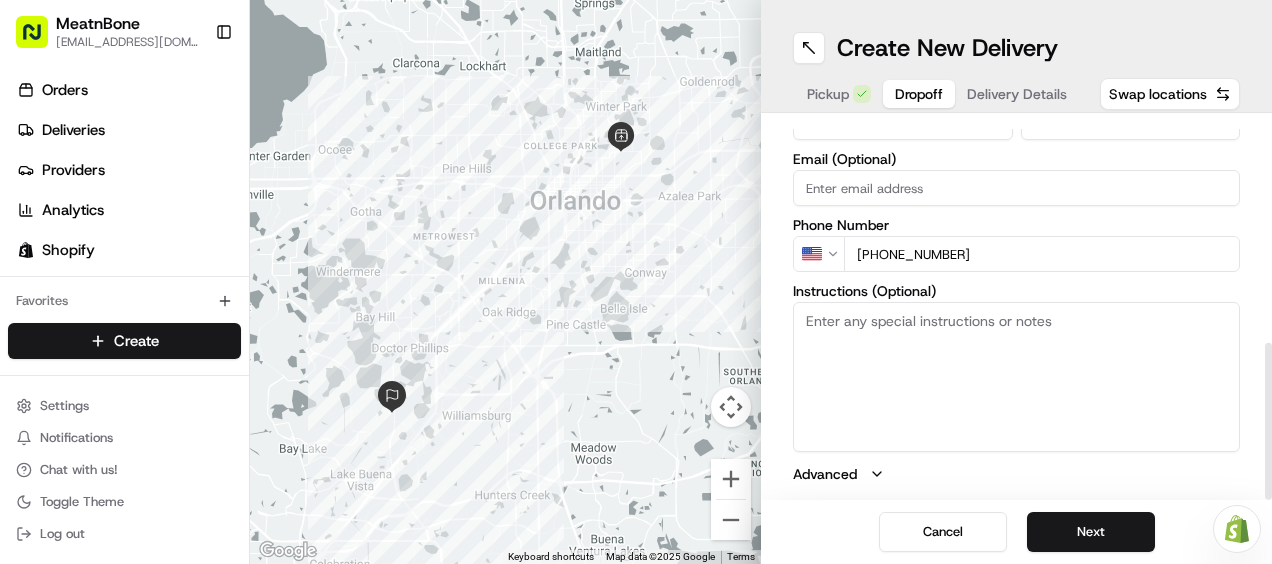 type on "+1 702 767 9965" 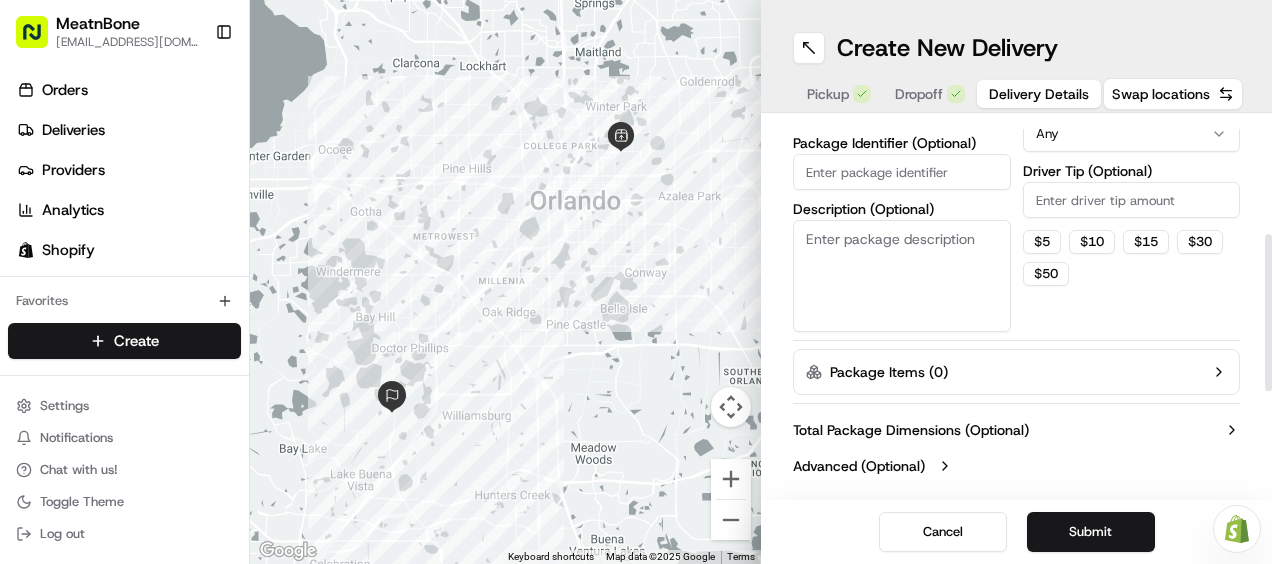 click on "Delivery Details" at bounding box center [1039, 94] 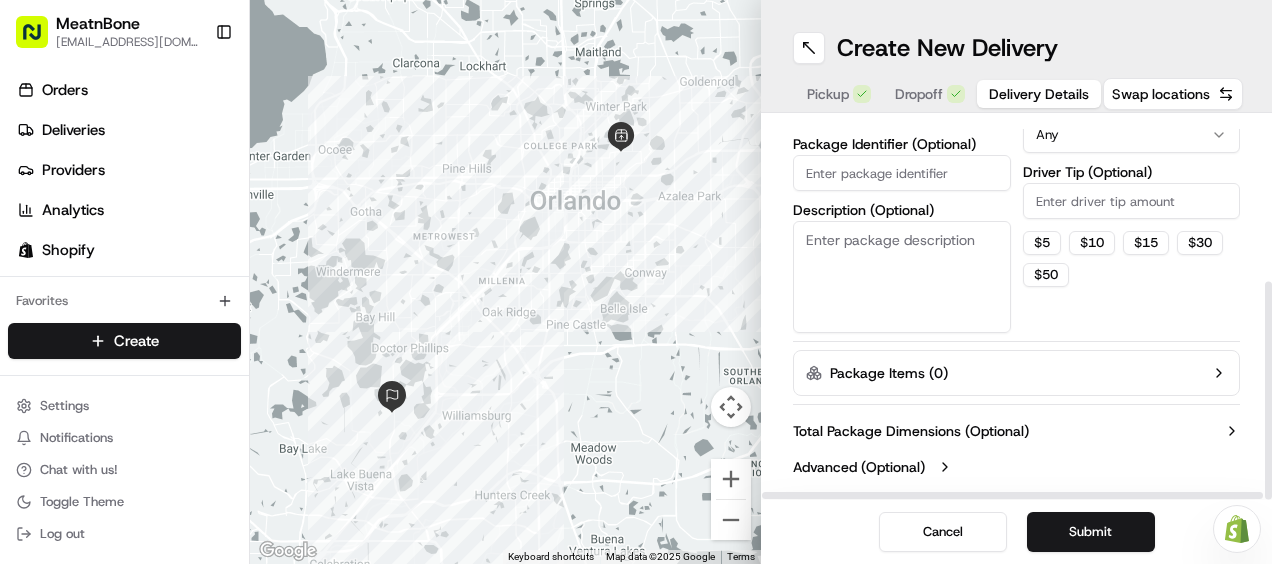 scroll, scrollTop: 0, scrollLeft: 0, axis: both 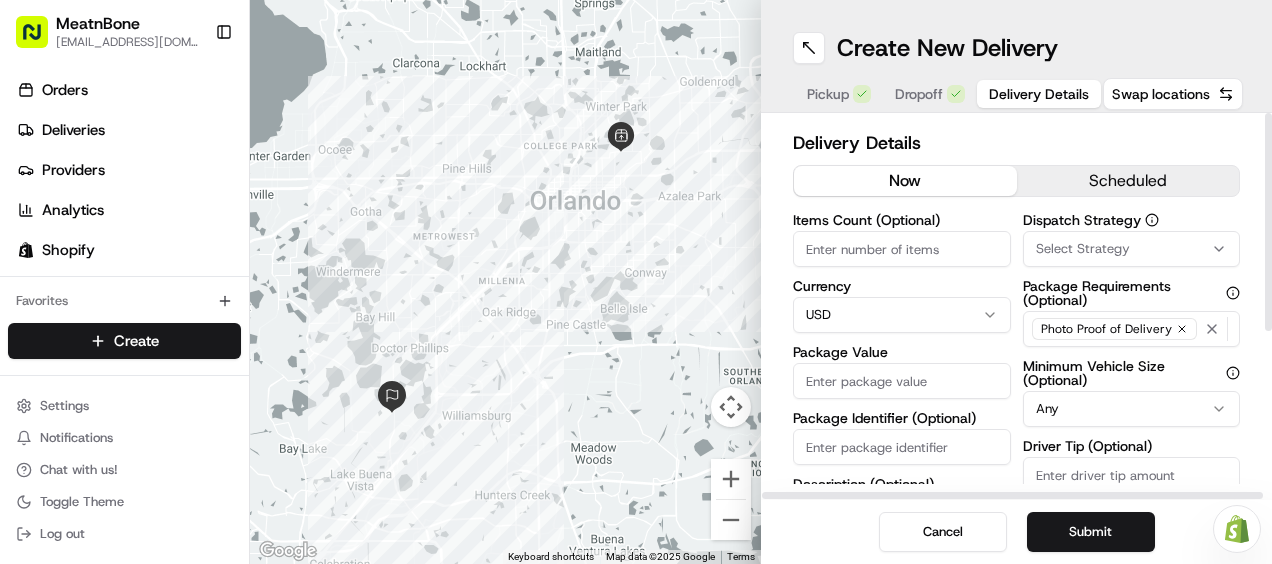 click on "Package Identifier (Optional)" at bounding box center [902, 447] 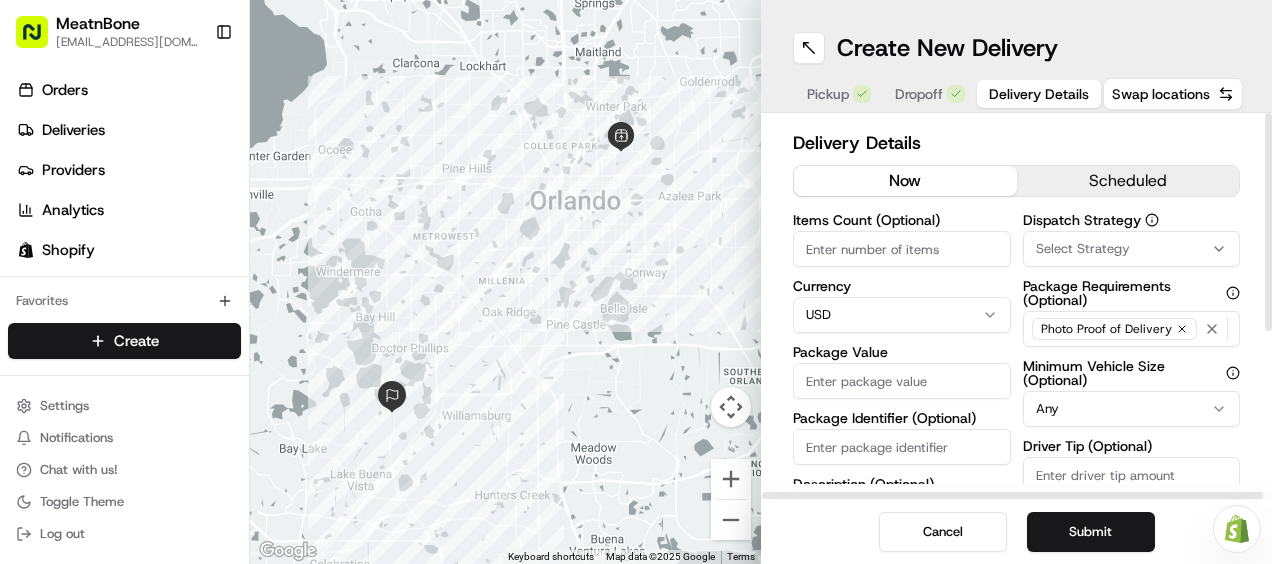 click on "Package Identifier (Optional)" at bounding box center [902, 447] 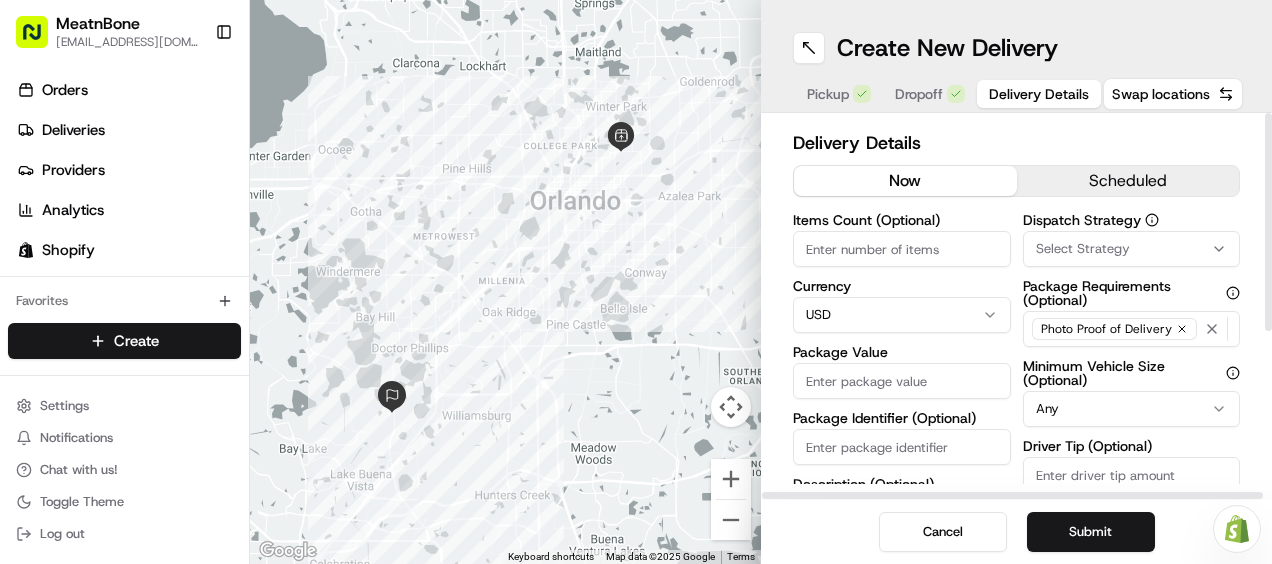 paste on "#248555" 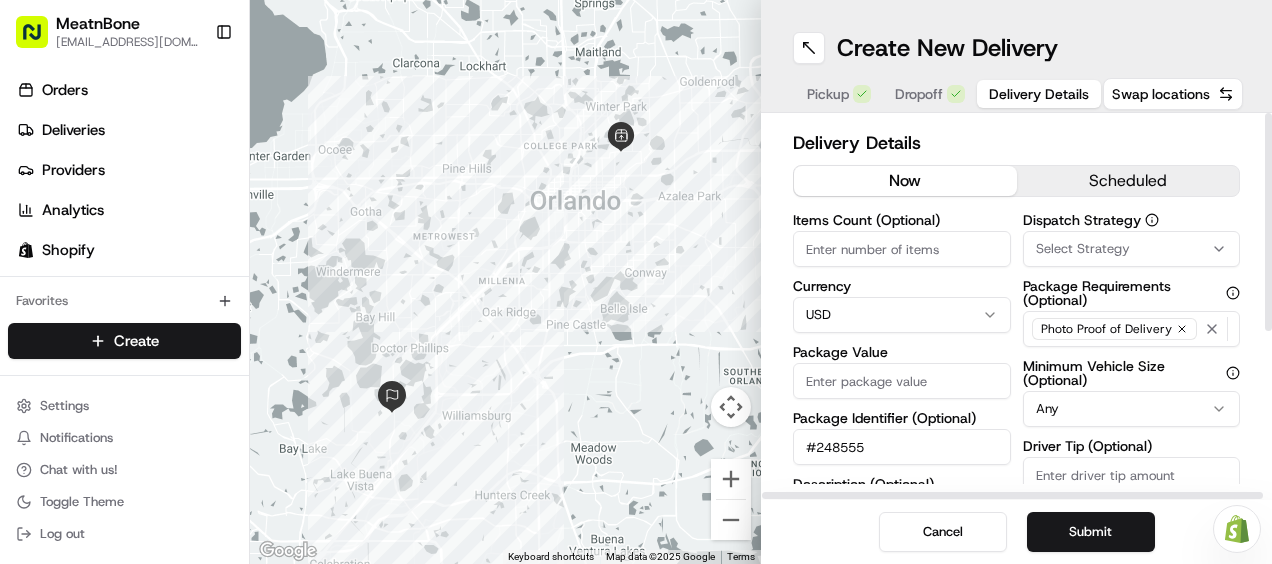 type on "#248555" 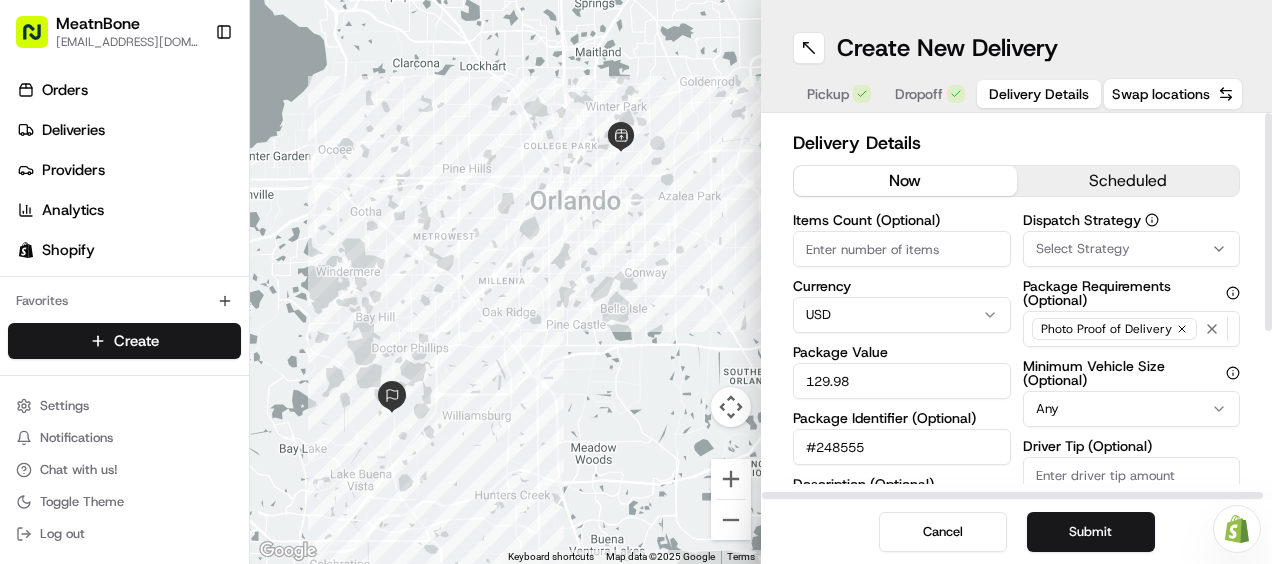 type on "129.98" 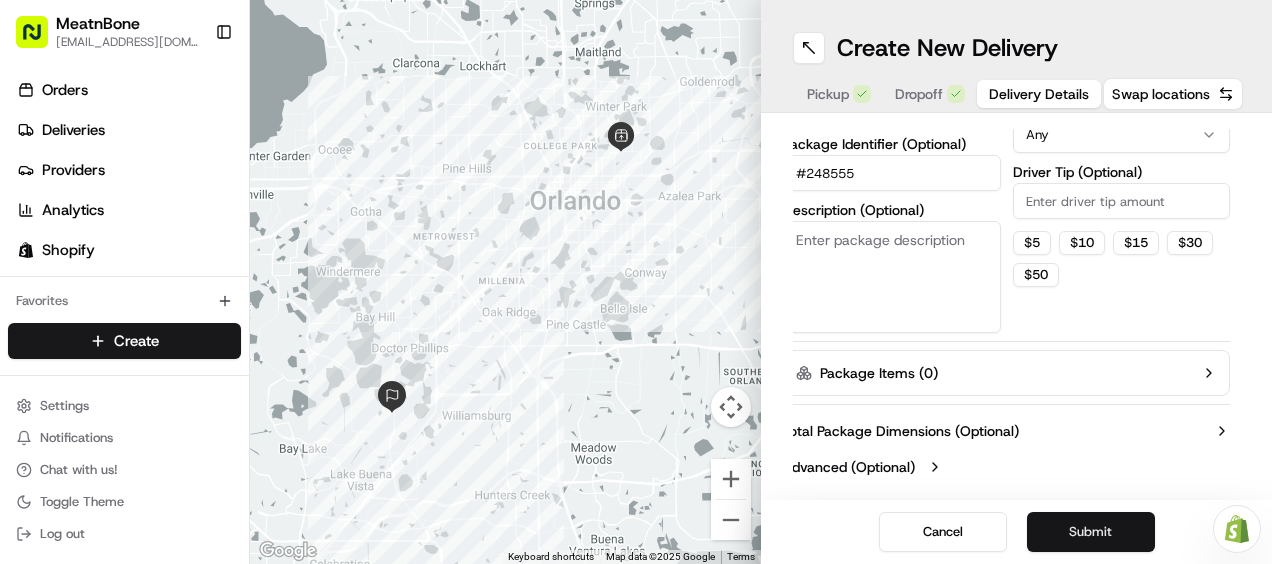 click on "Submit" at bounding box center (1091, 532) 